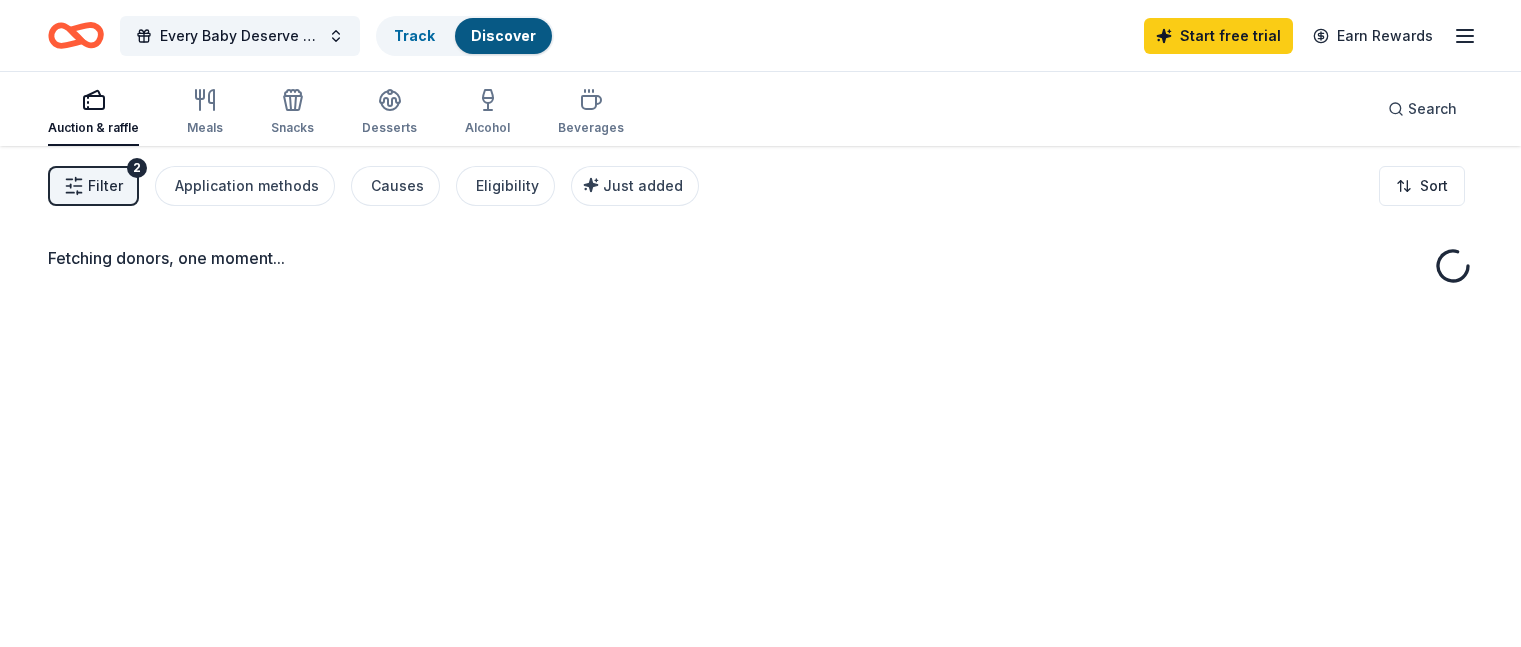 scroll, scrollTop: 0, scrollLeft: 0, axis: both 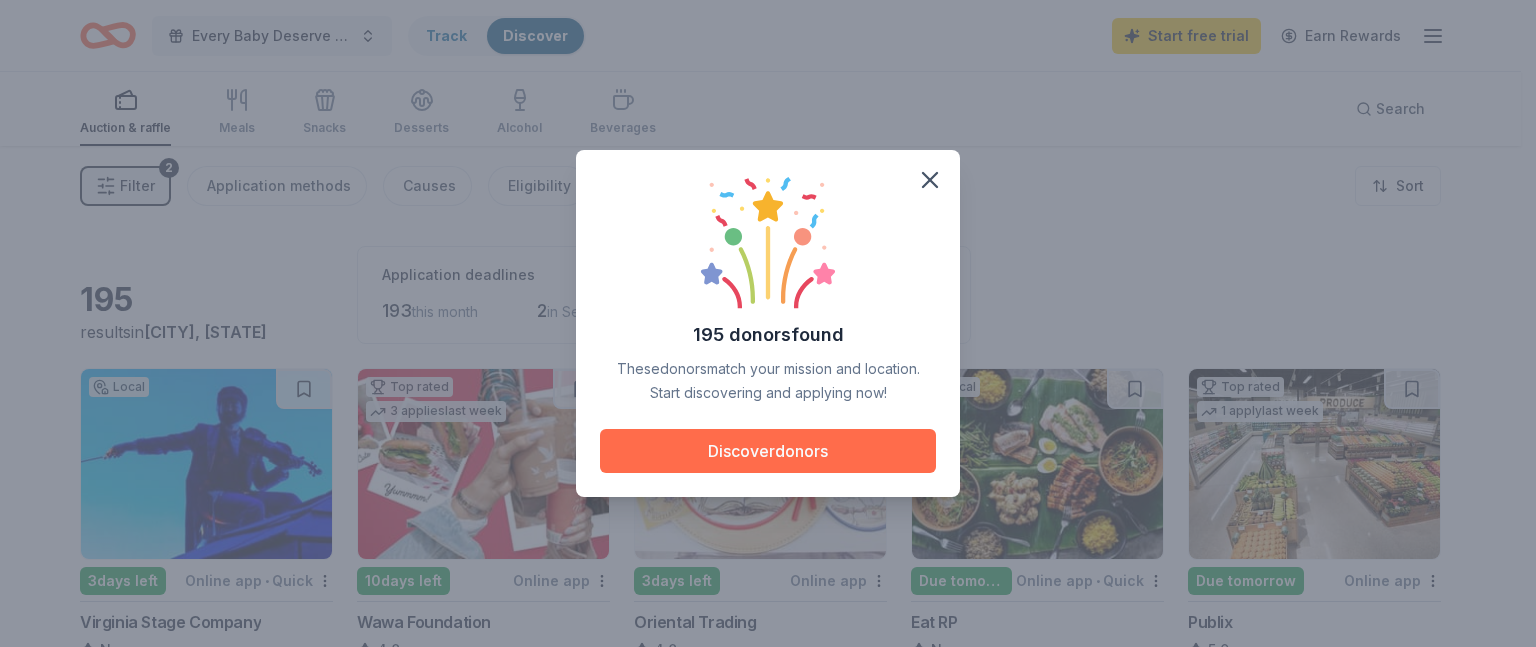 click on "Discover  donors" at bounding box center [768, 451] 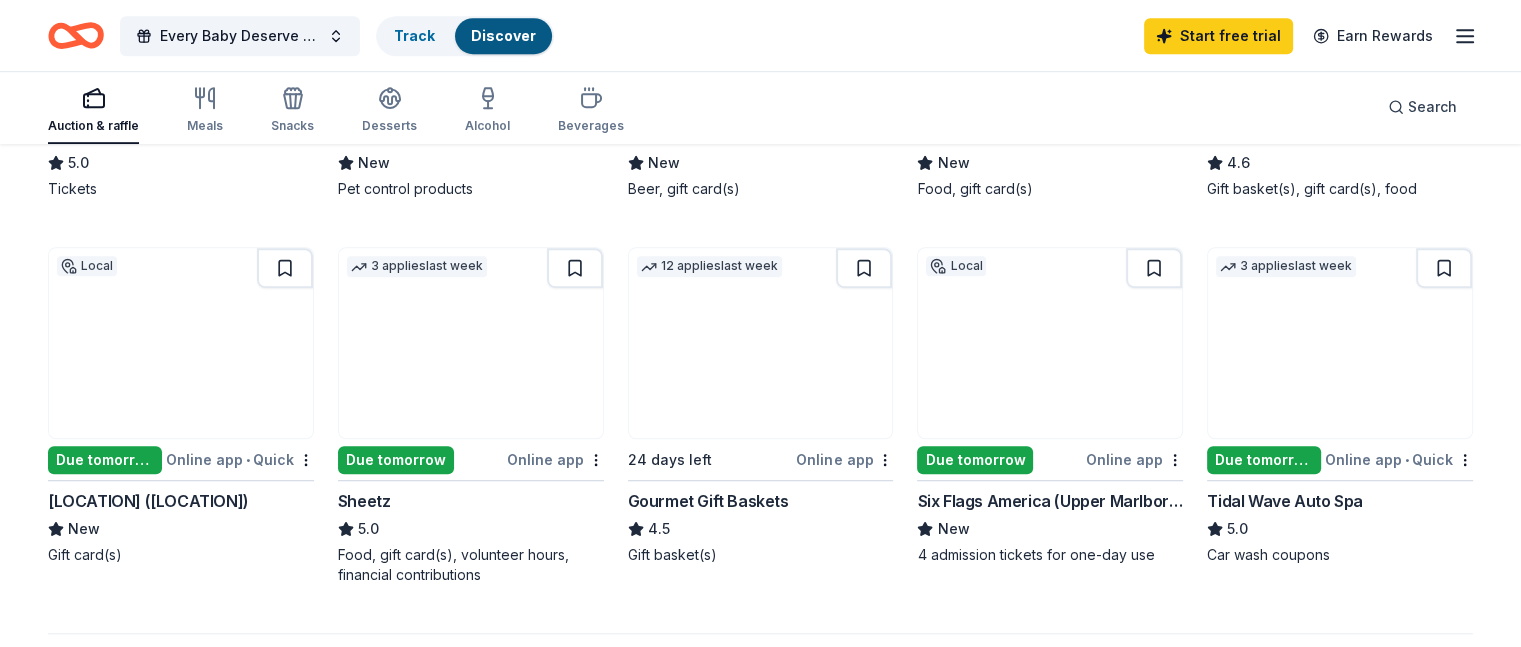 scroll, scrollTop: 1300, scrollLeft: 0, axis: vertical 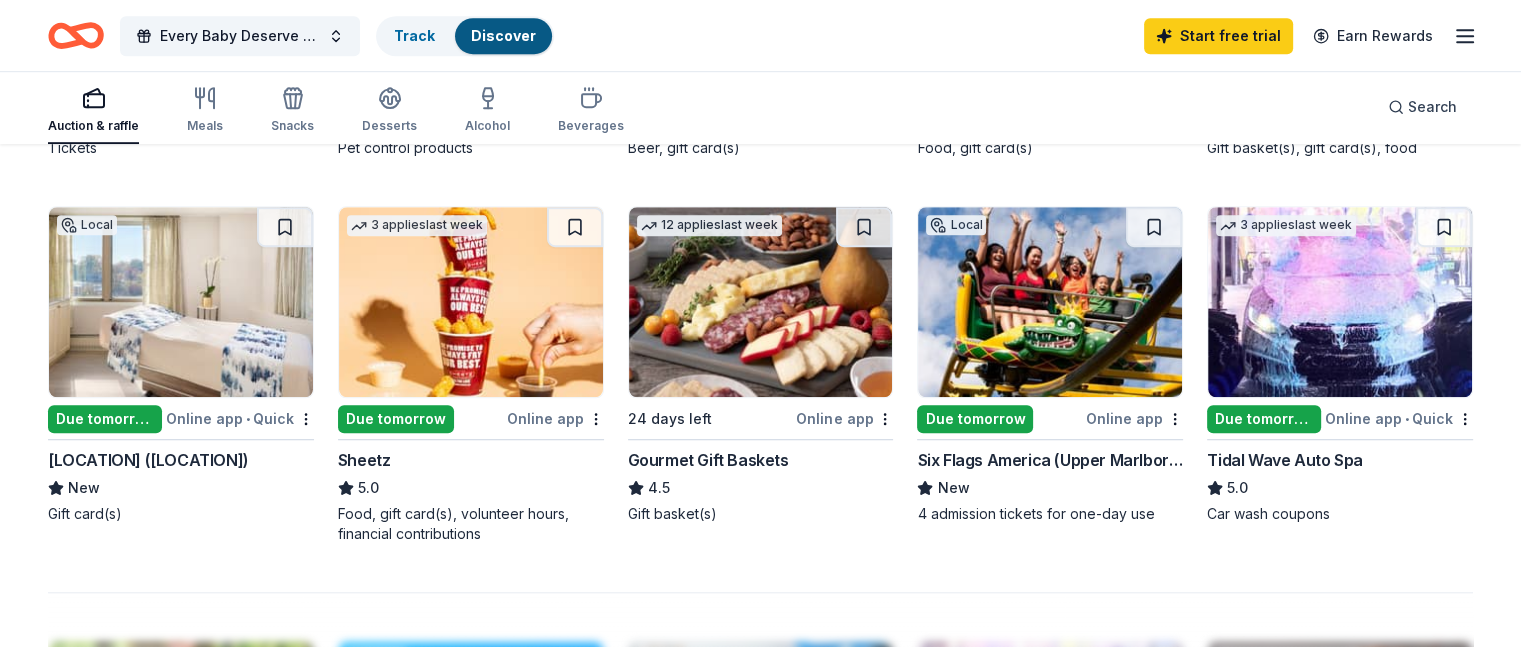 click on "Online app • Quick" at bounding box center [240, 418] 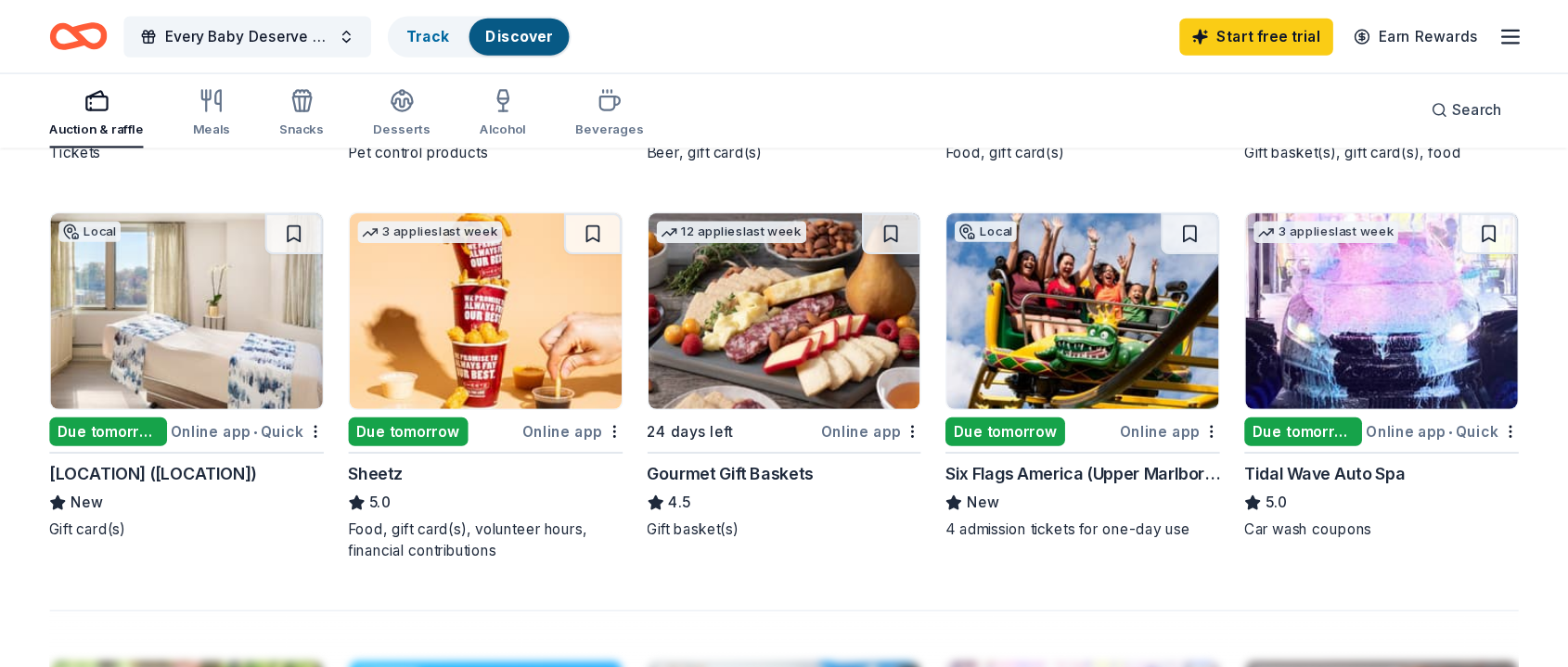 scroll, scrollTop: 1206, scrollLeft: 0, axis: vertical 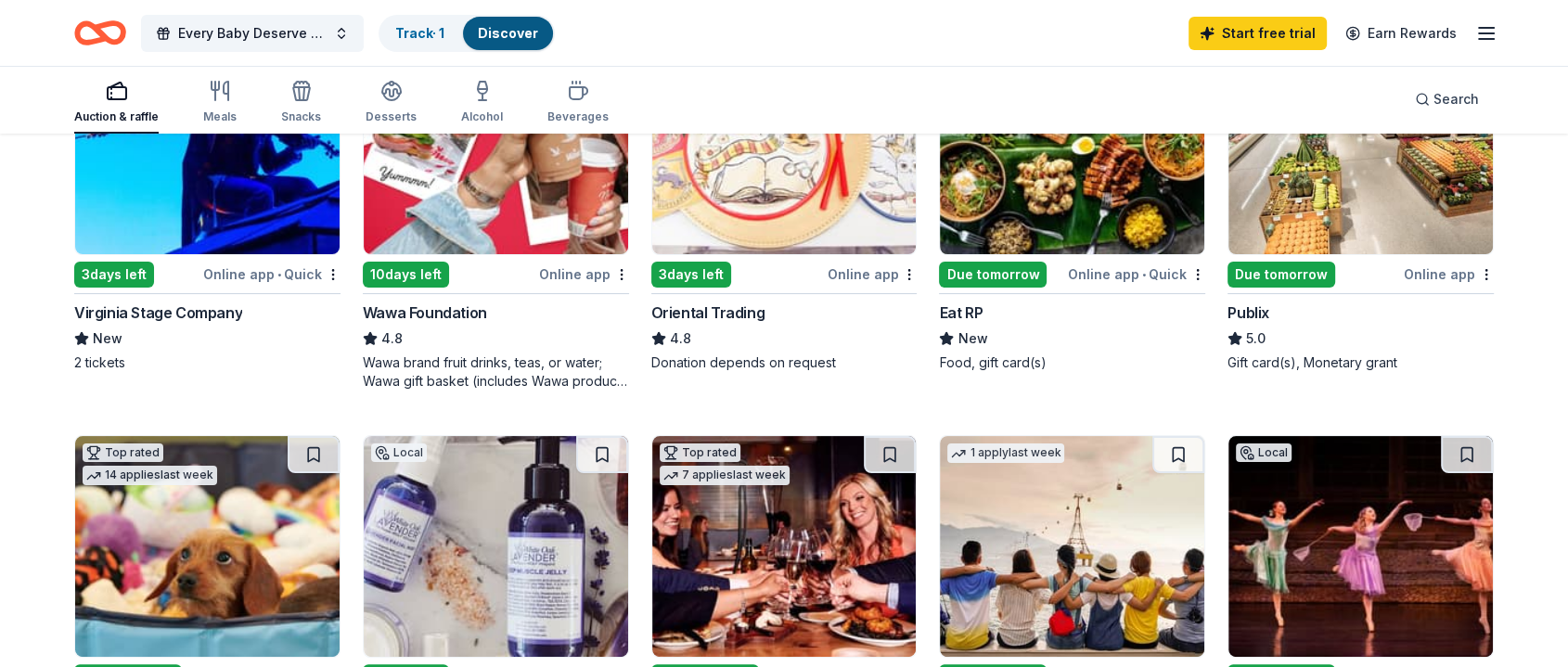 click on "10  days left" at bounding box center (405, 275) 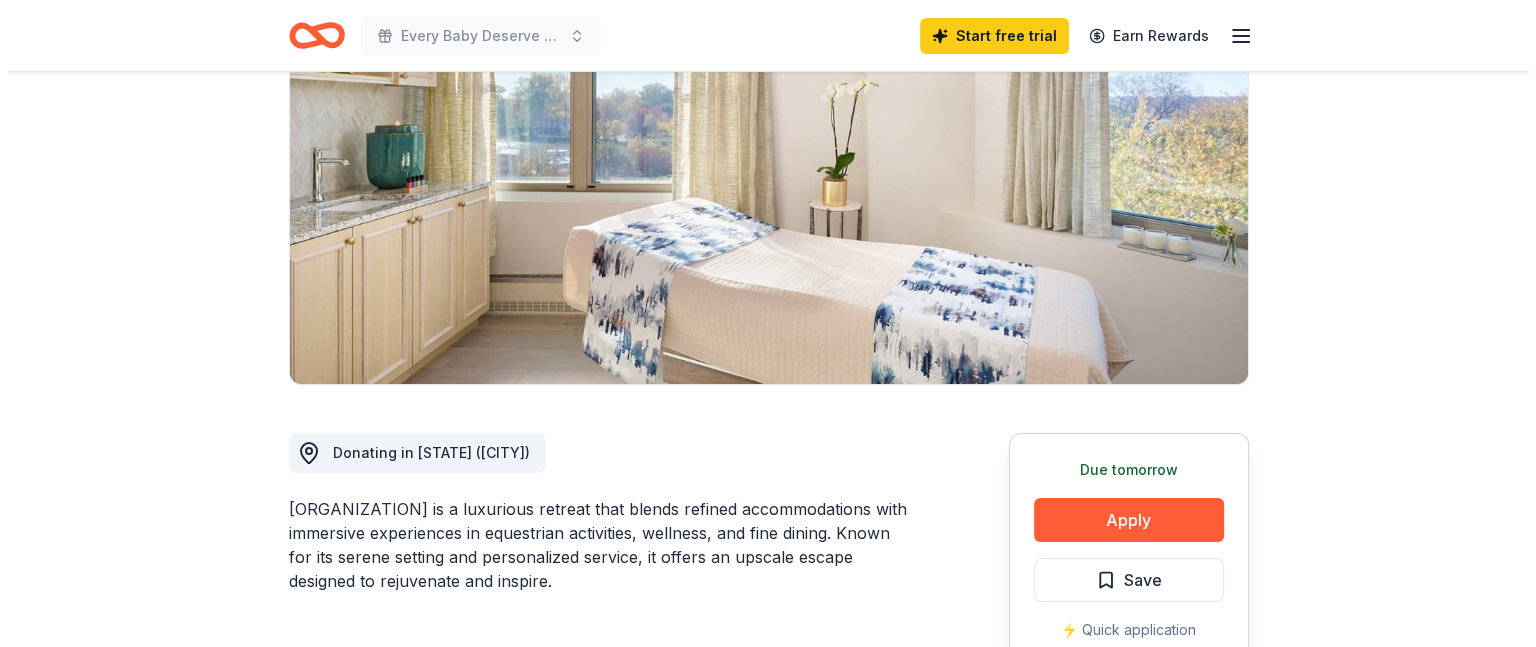 scroll, scrollTop: 400, scrollLeft: 0, axis: vertical 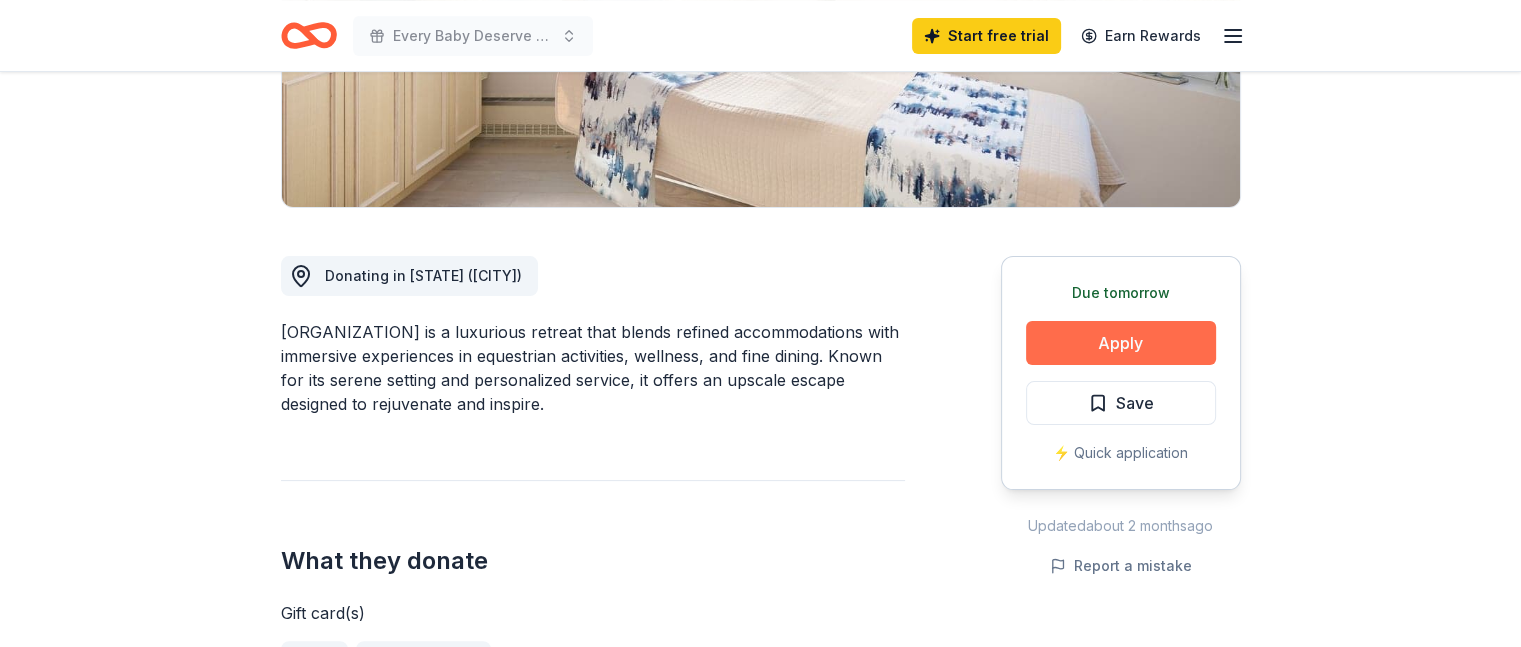 click on "Apply" at bounding box center (1121, 343) 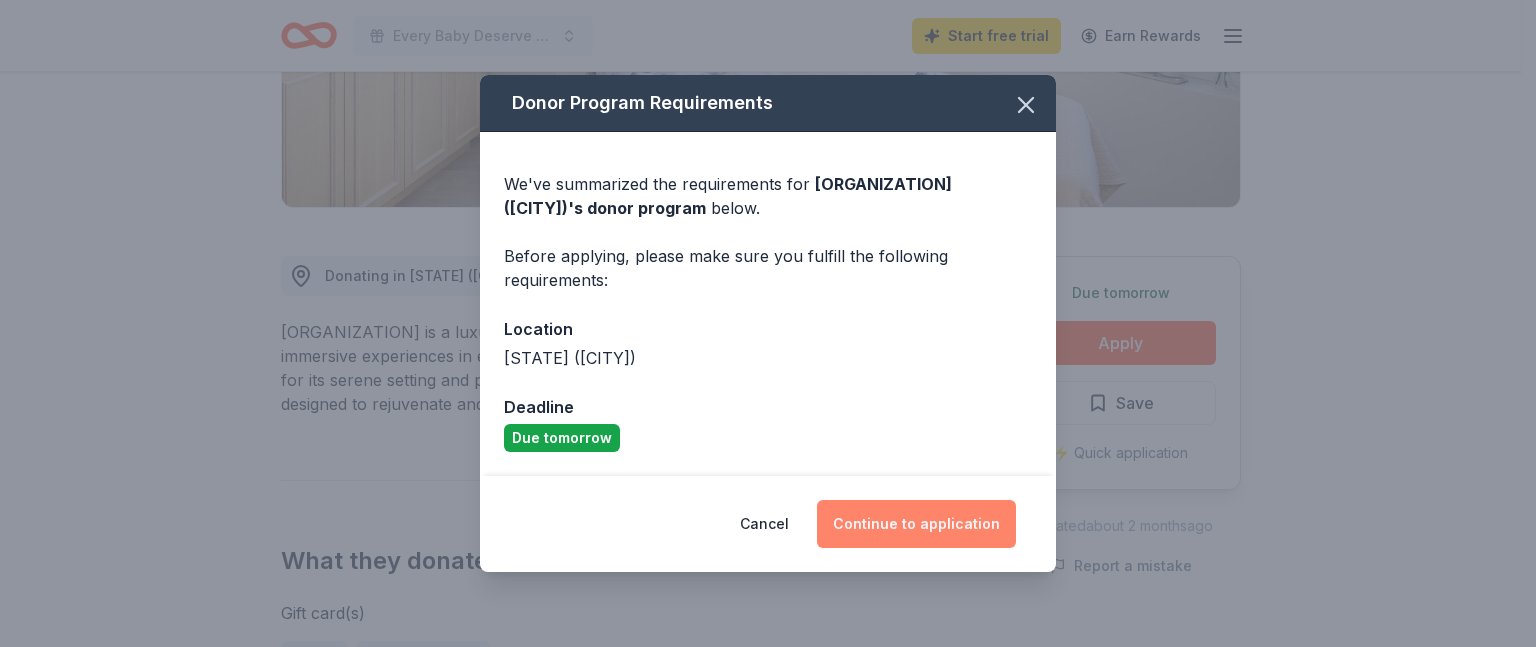 click on "Continue to application" at bounding box center (916, 524) 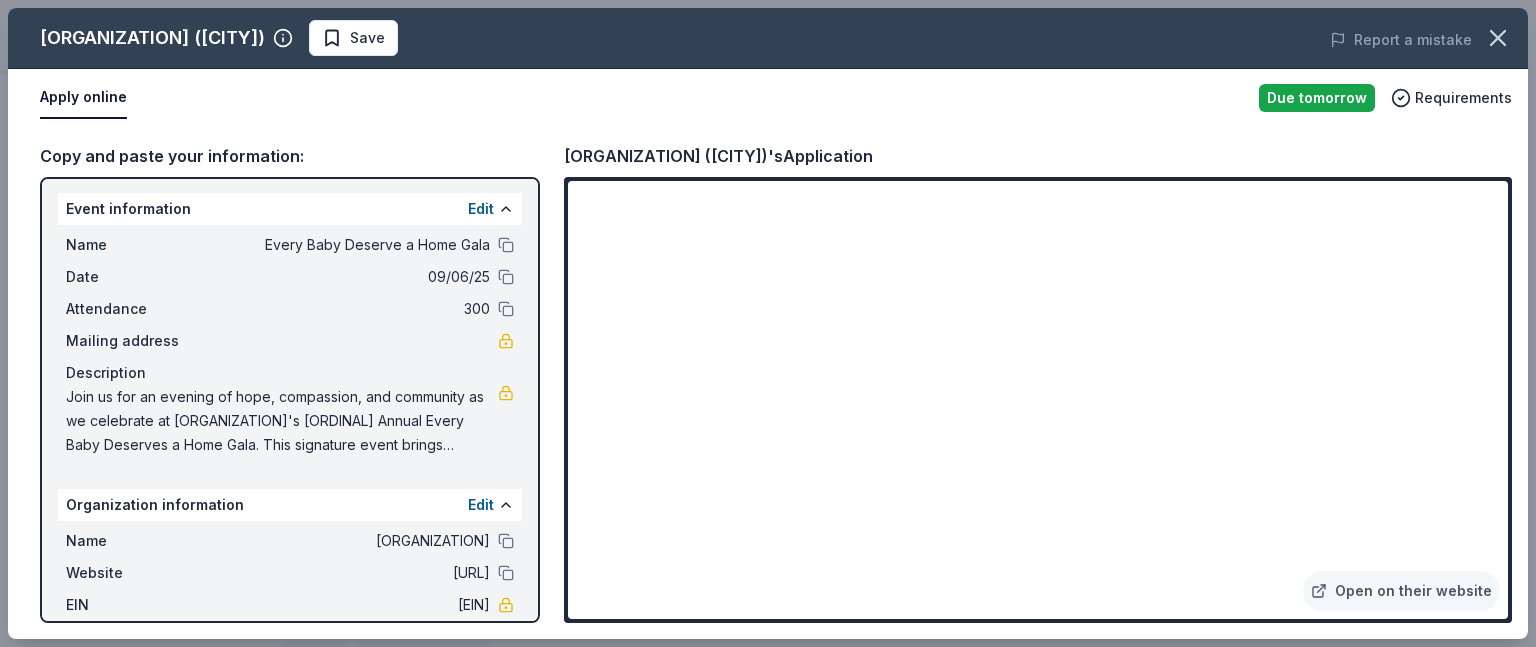 scroll, scrollTop: 0, scrollLeft: 0, axis: both 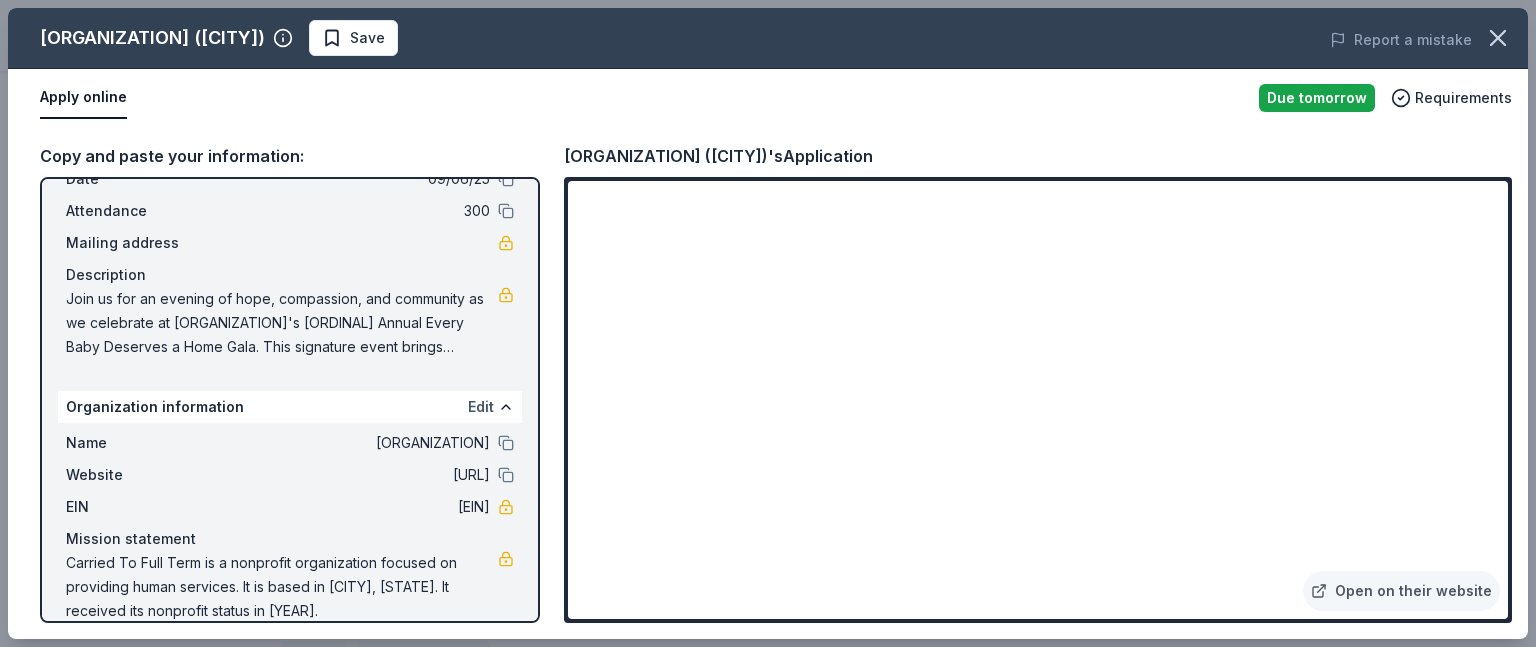 click on "Edit" at bounding box center [481, 407] 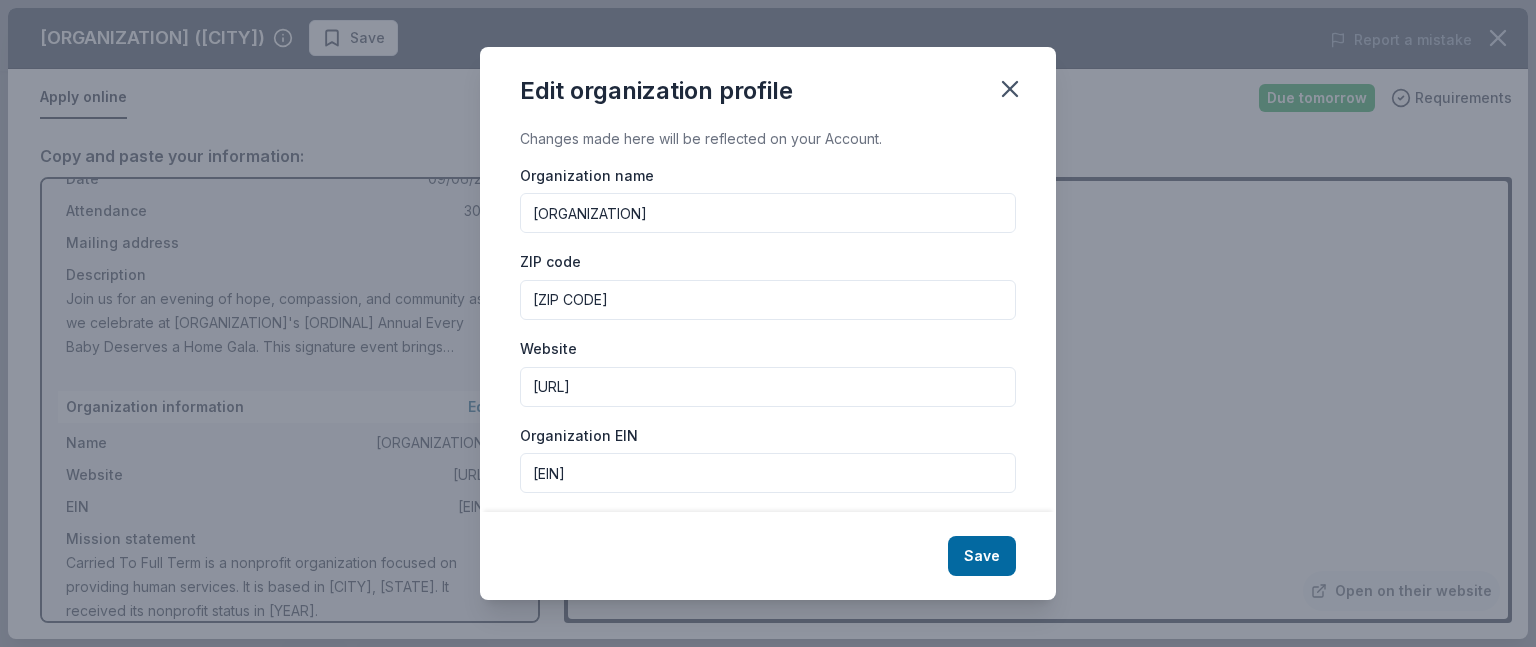 click on "[ORGANIZATION]" at bounding box center (768, 213) 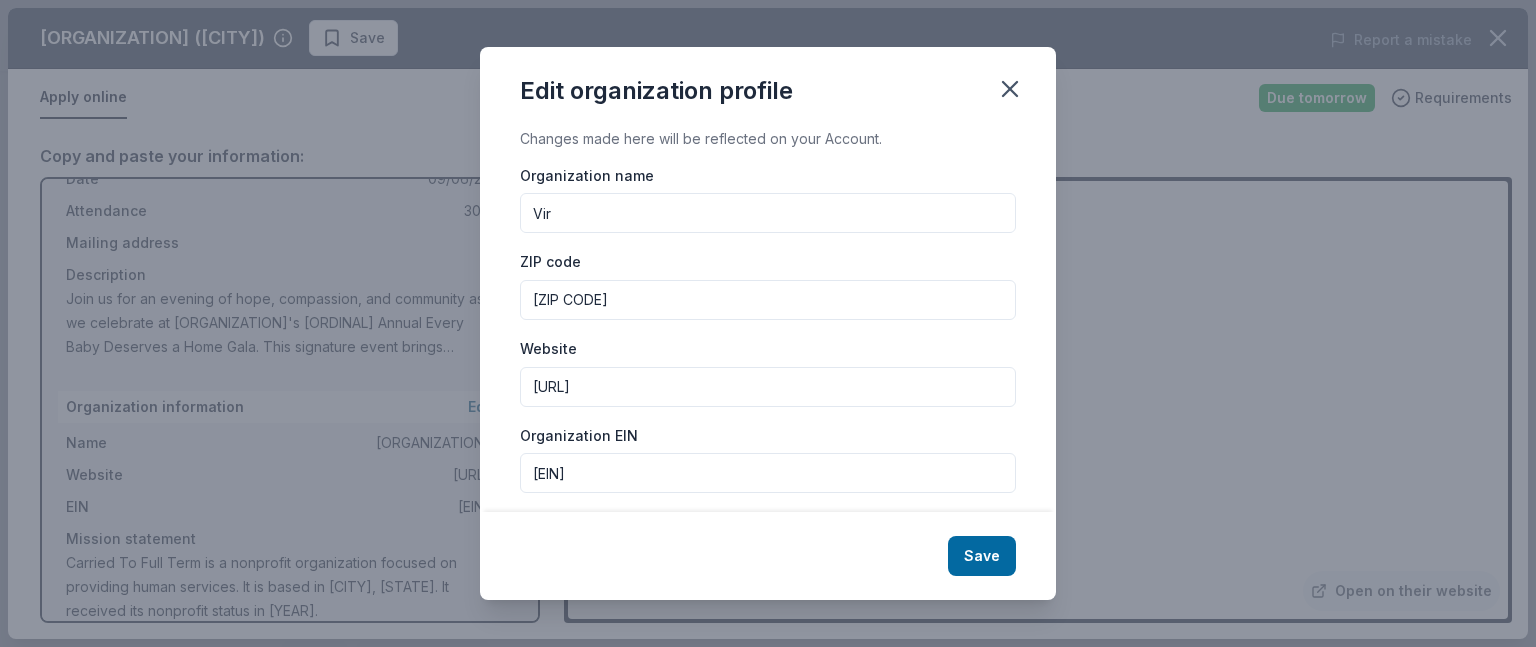 type on "[ORGANIZATION]" 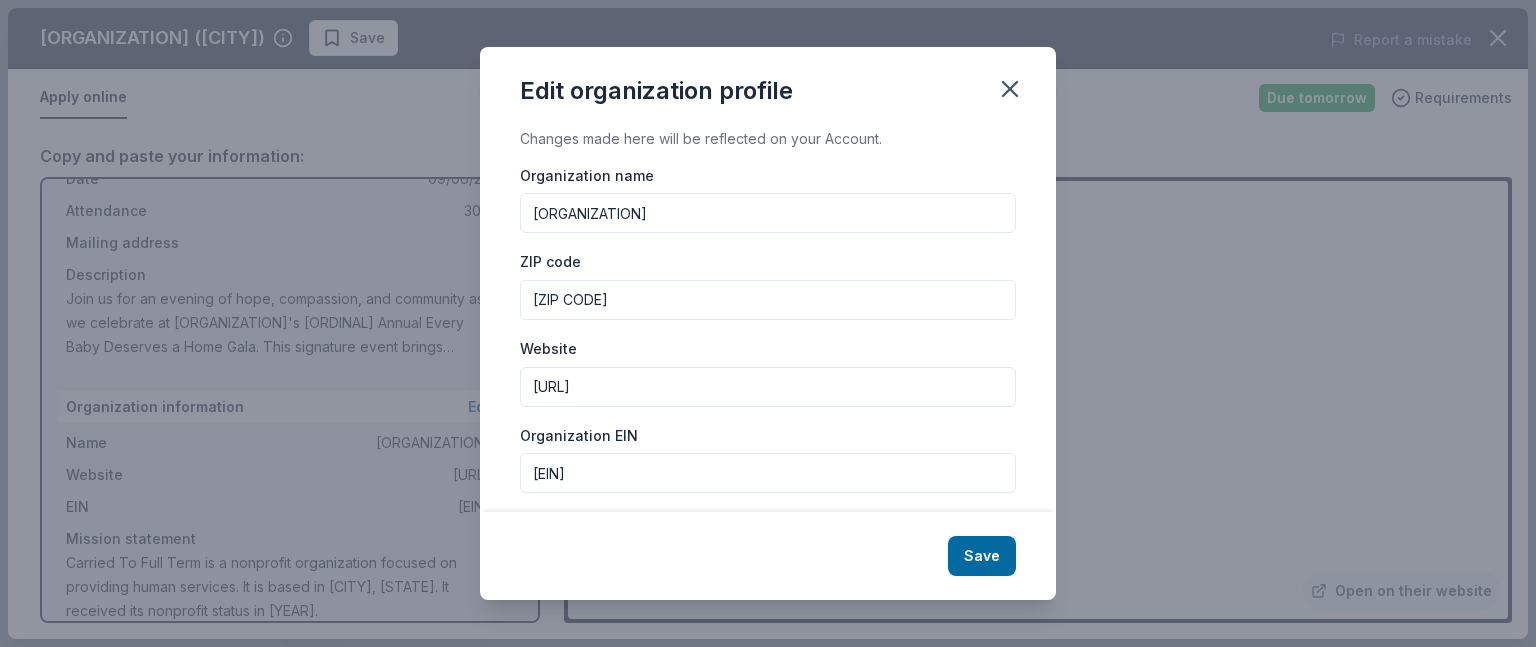 drag, startPoint x: 728, startPoint y: 387, endPoint x: 527, endPoint y: 384, distance: 201.02238 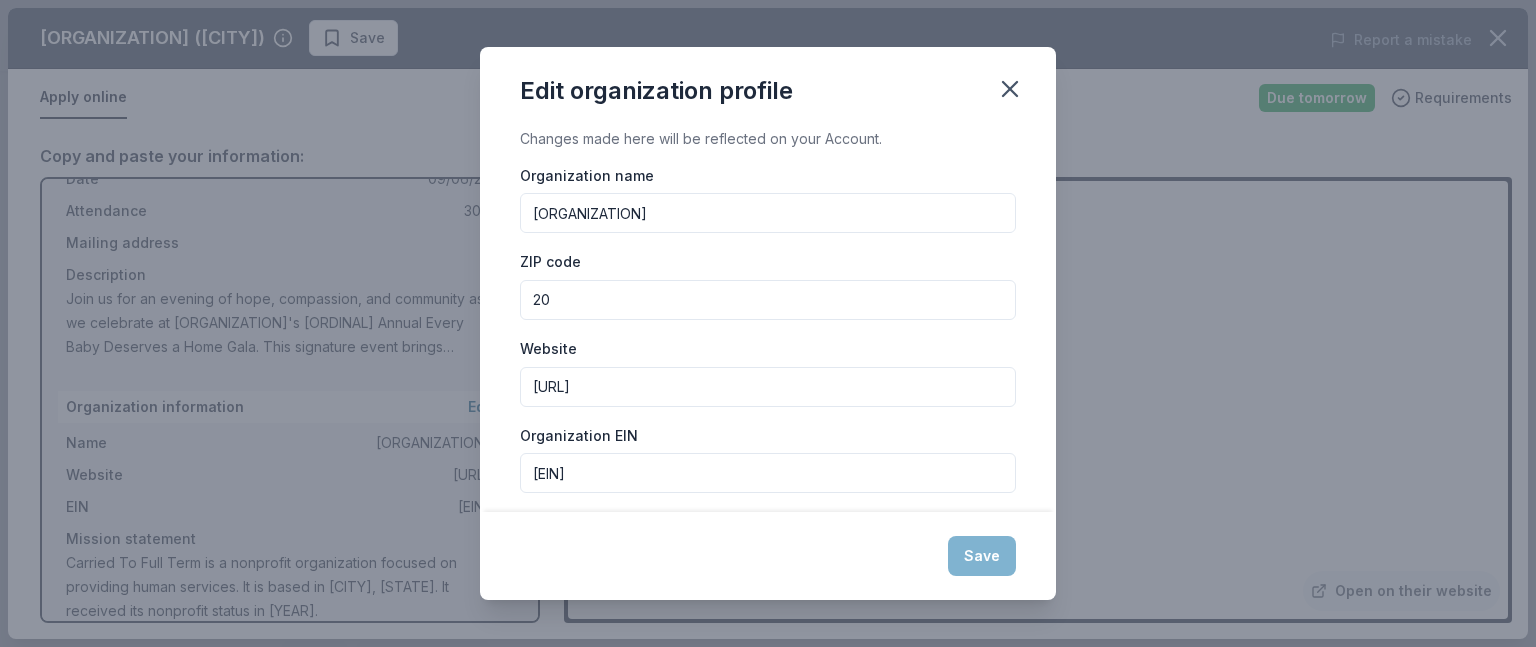 type on "2" 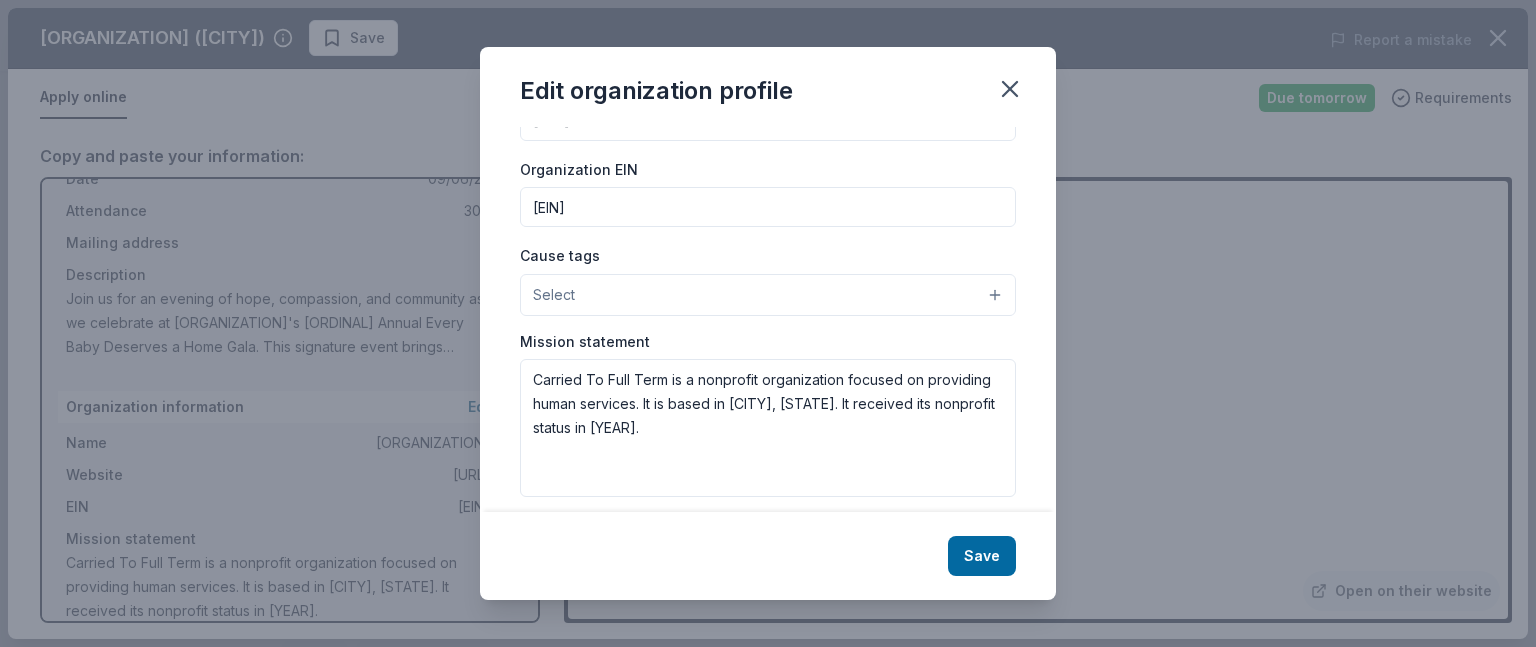 scroll, scrollTop: 282, scrollLeft: 0, axis: vertical 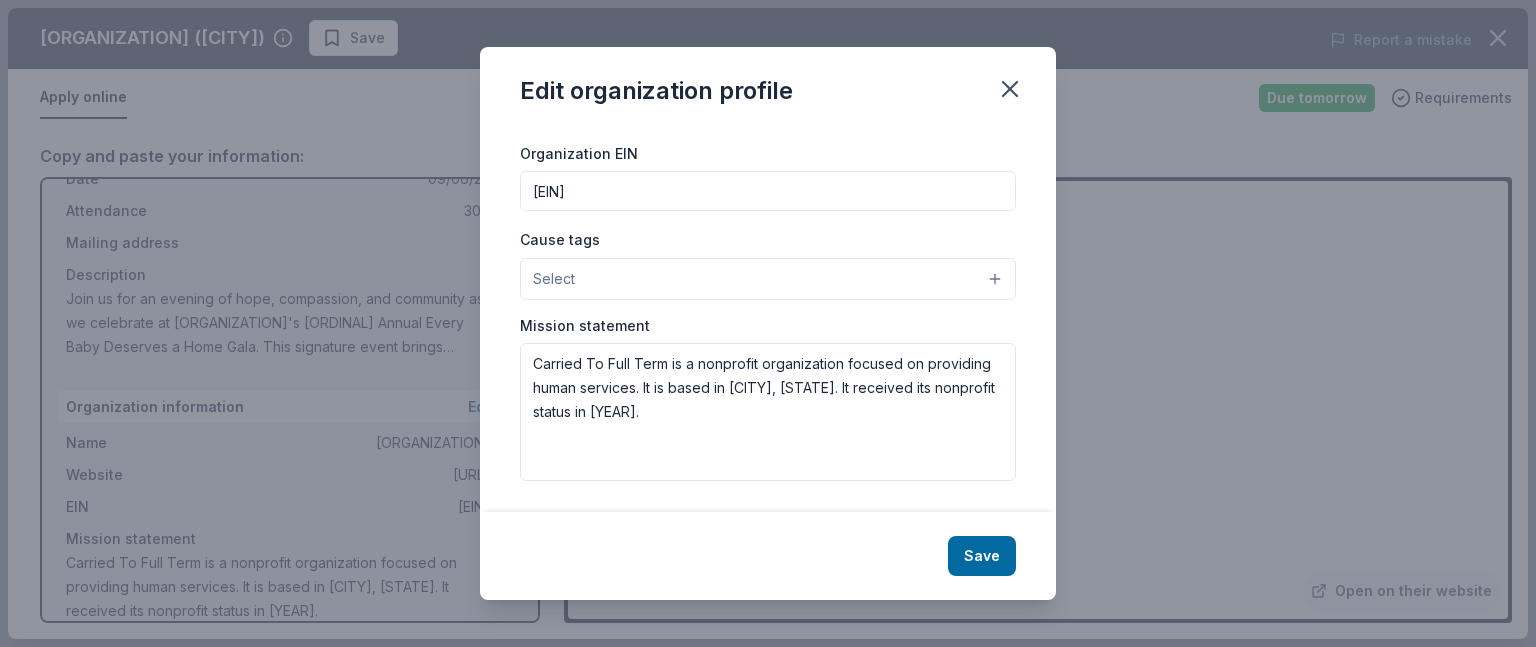 type on "20155" 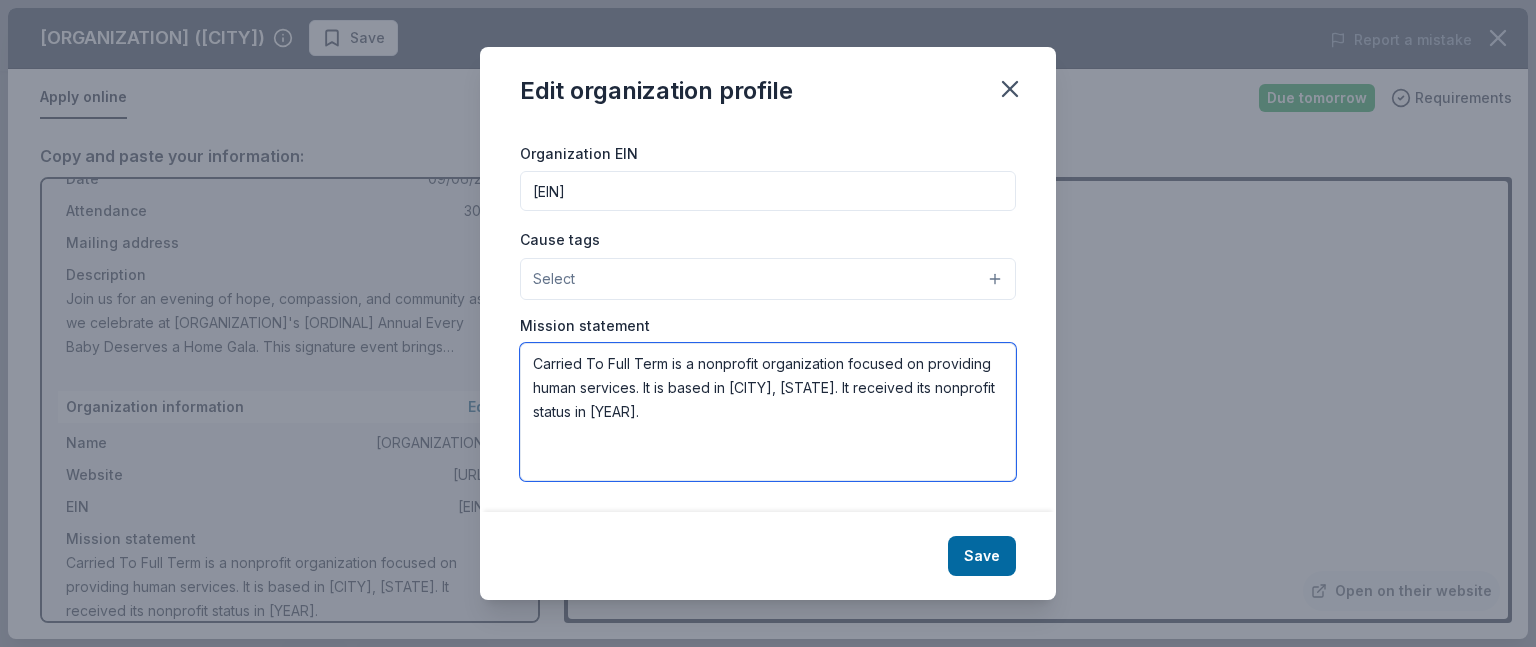 drag, startPoint x: 527, startPoint y: 363, endPoint x: 900, endPoint y: 427, distance: 378.45078 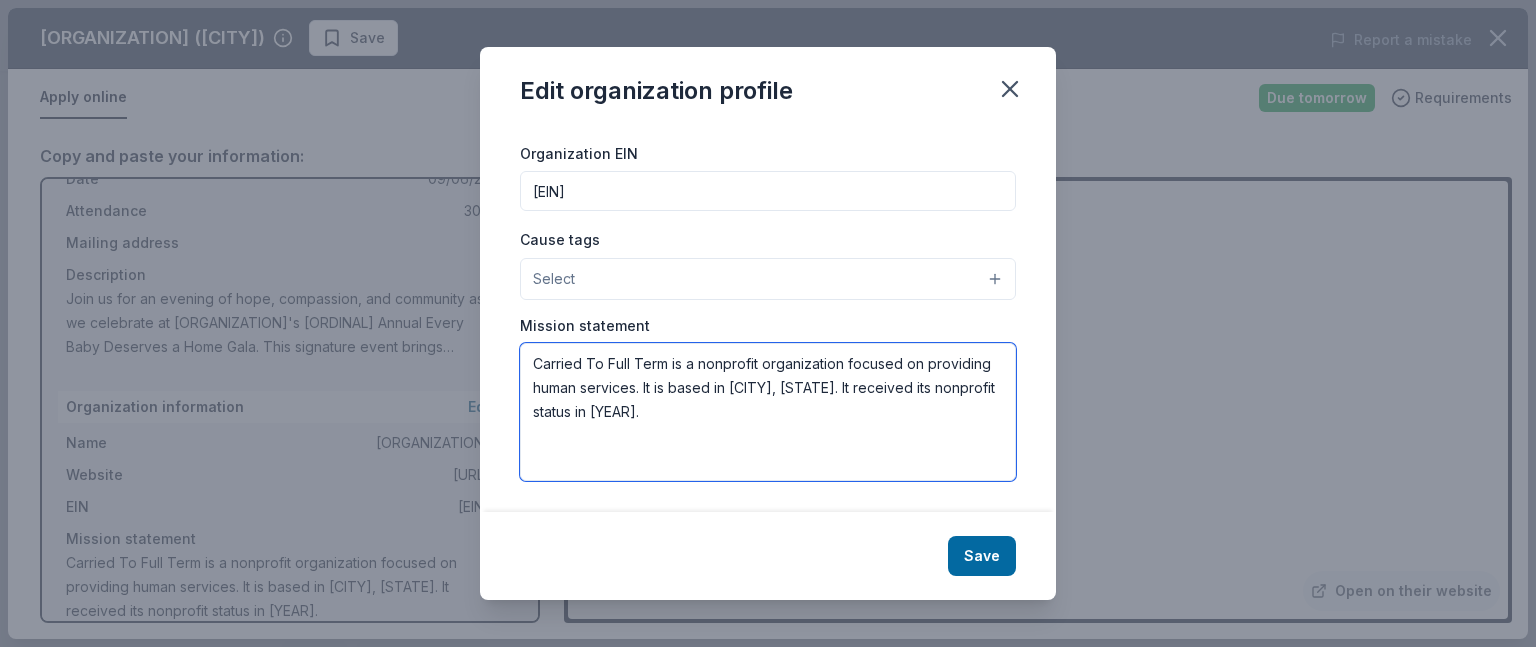 click on "Carried To Full Term is a nonprofit organization focused on providing human services. It is based in Haymarket, VA. It received its nonprofit status in 2014." at bounding box center [768, 412] 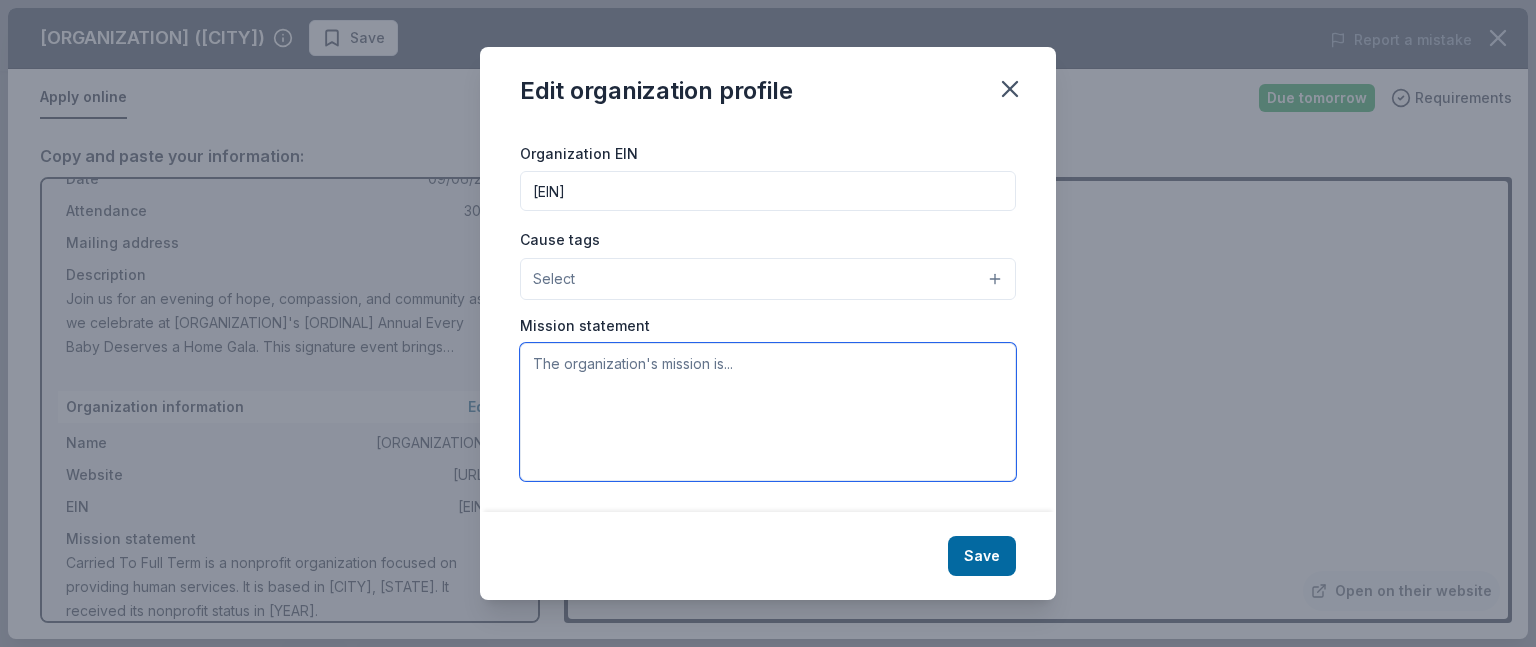 click at bounding box center [768, 412] 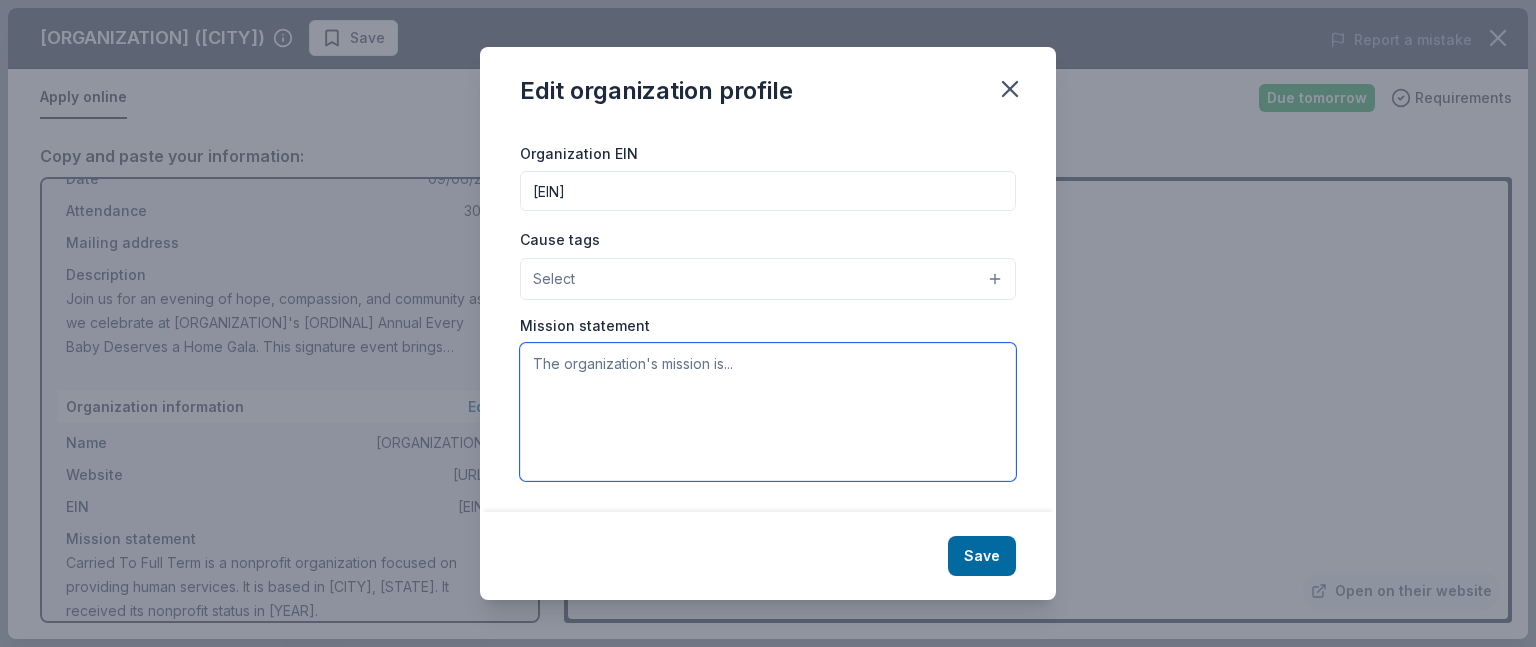 paste on "The mission of Virginia Women and Family Support Center is to provide comprehensive long-term residential support for women who are pregnant and homeless. Since opening our doors eight years ago, we have expanded our services to not only offer long-term housing, but also a comprehensive range of services that includes educational advancement, counseling, job training, maternal health, trauma care, and parenting classes.  We are breaking the cycle of homelessness among women, children, and families with a holistic approach." 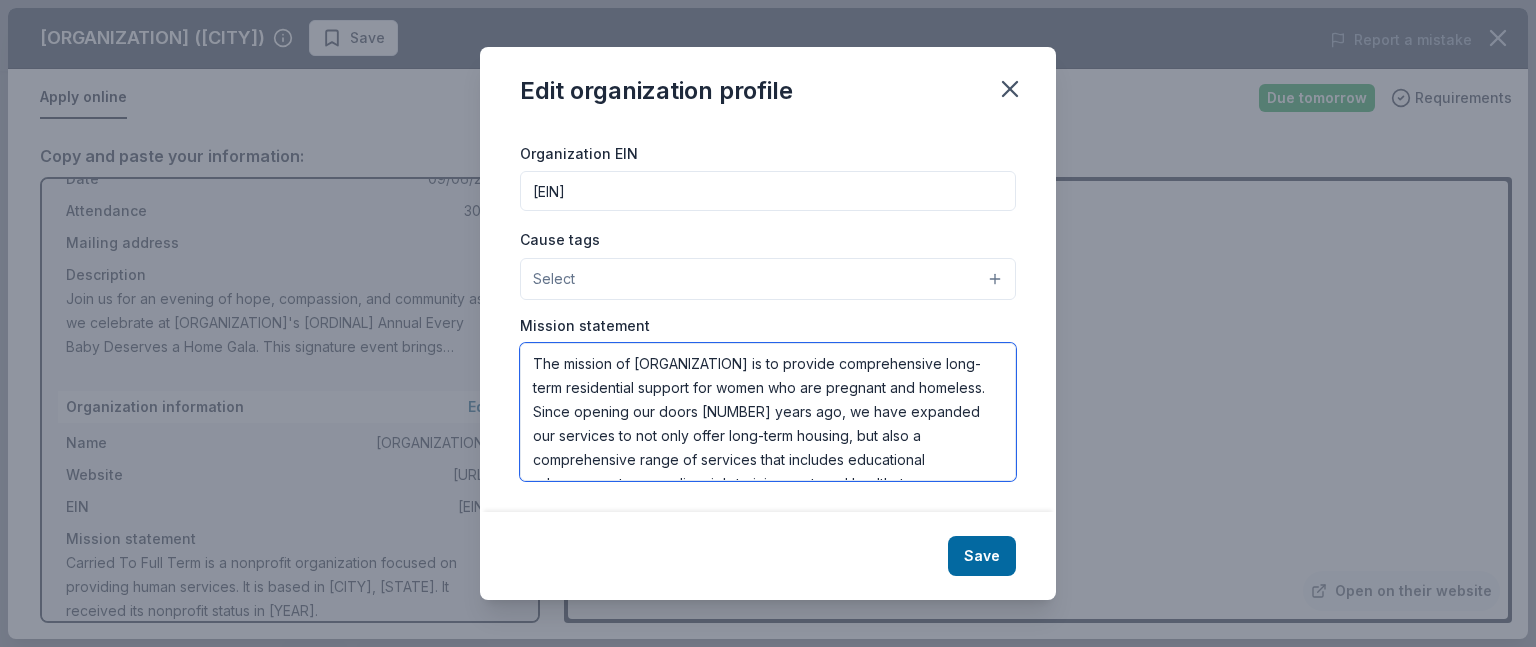 scroll, scrollTop: 84, scrollLeft: 0, axis: vertical 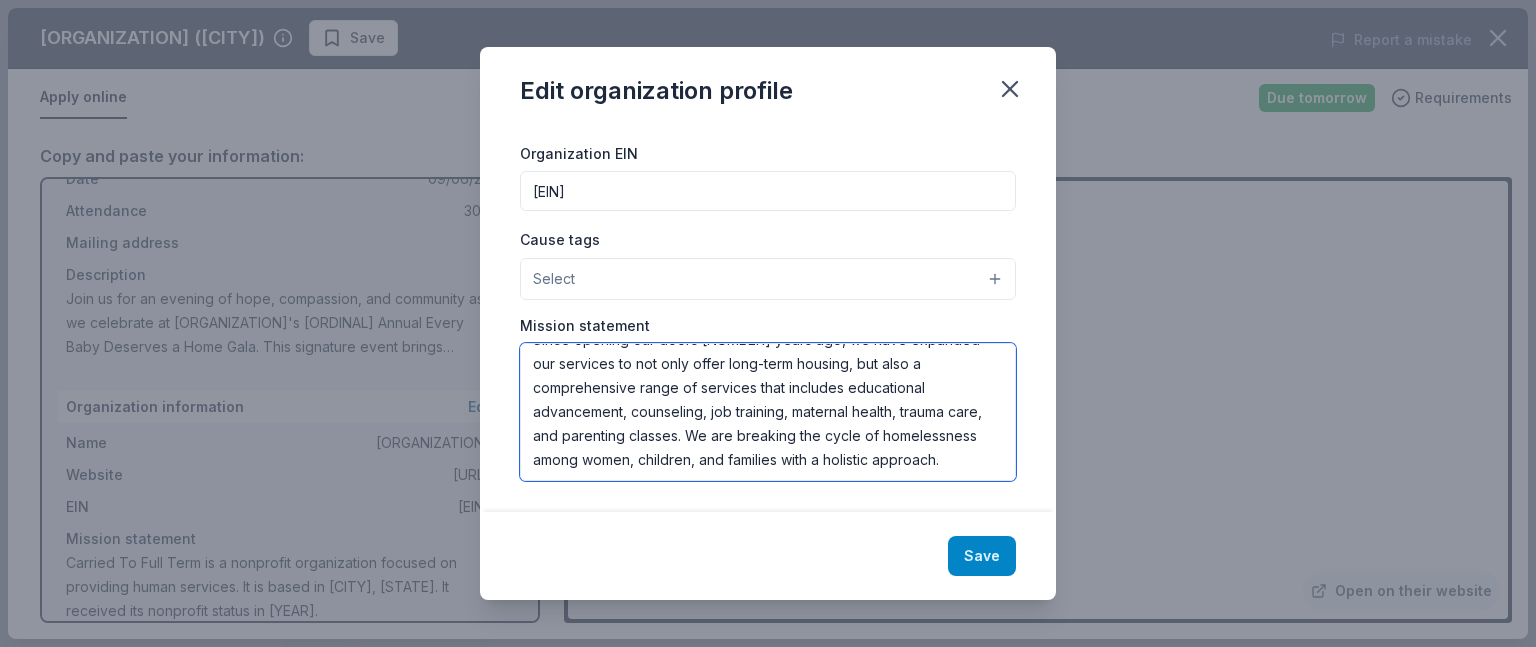 type on "The mission of Virginia Women and Family Support Center is to provide comprehensive long-term residential support for women who are pregnant and homeless. Since opening our doors eight years ago, we have expanded our services to not only offer long-term housing, but also a comprehensive range of services that includes educational advancement, counseling, job training, maternal health, trauma care, and parenting classes.  We are breaking the cycle of homelessness among women, children, and families with a holistic approach." 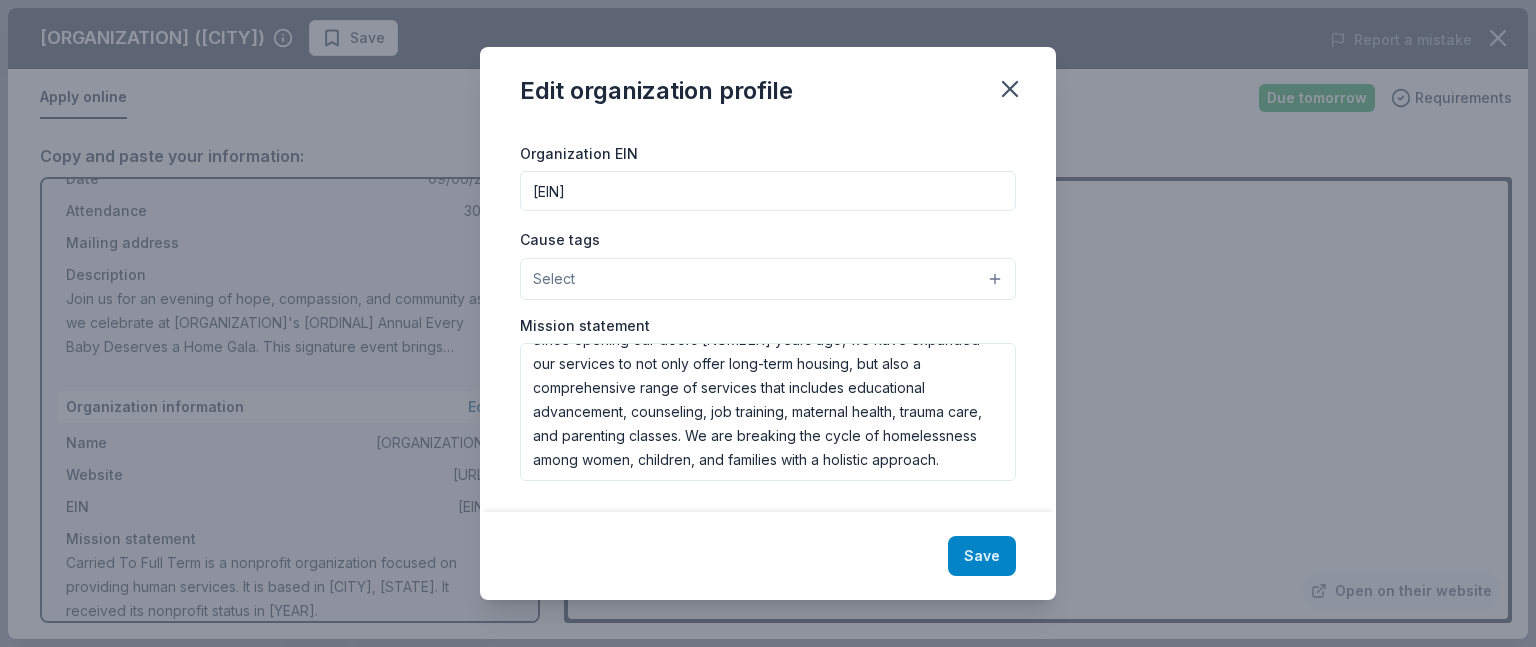 click on "Save" at bounding box center [982, 556] 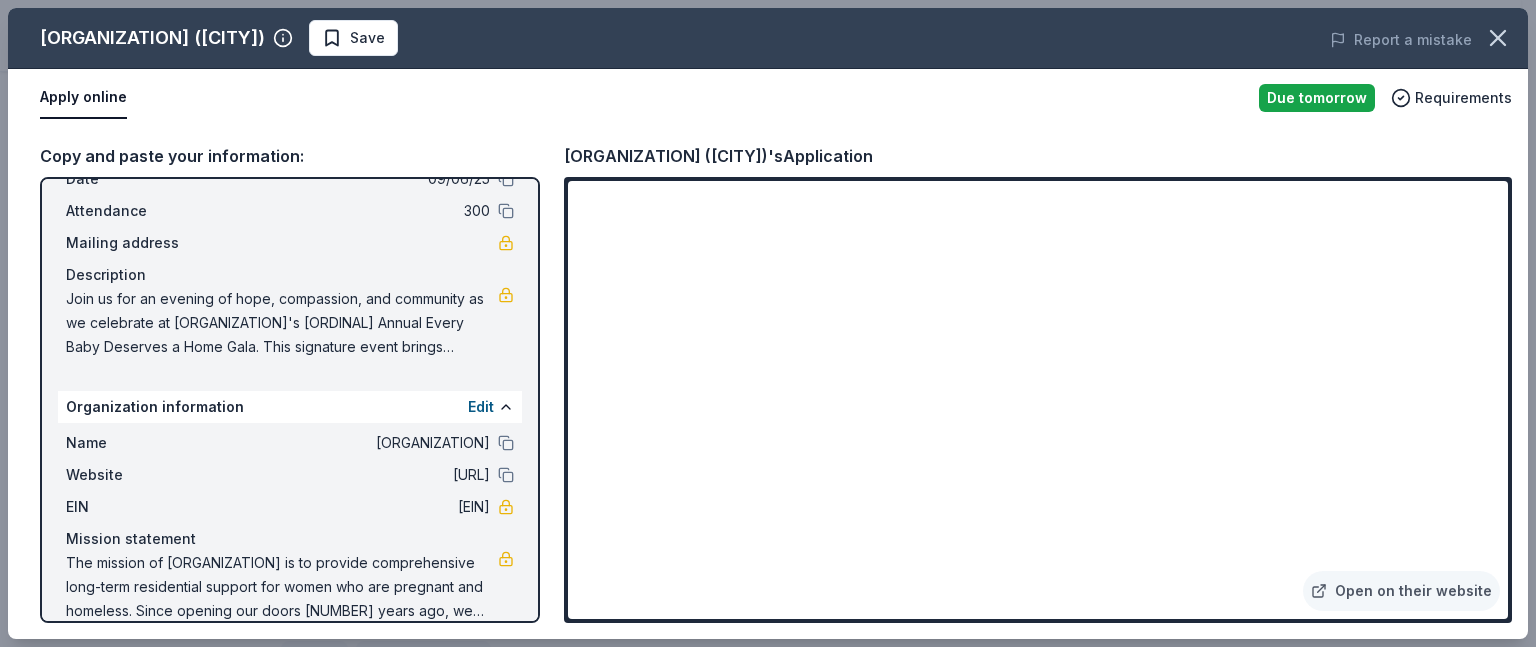 scroll, scrollTop: 124, scrollLeft: 0, axis: vertical 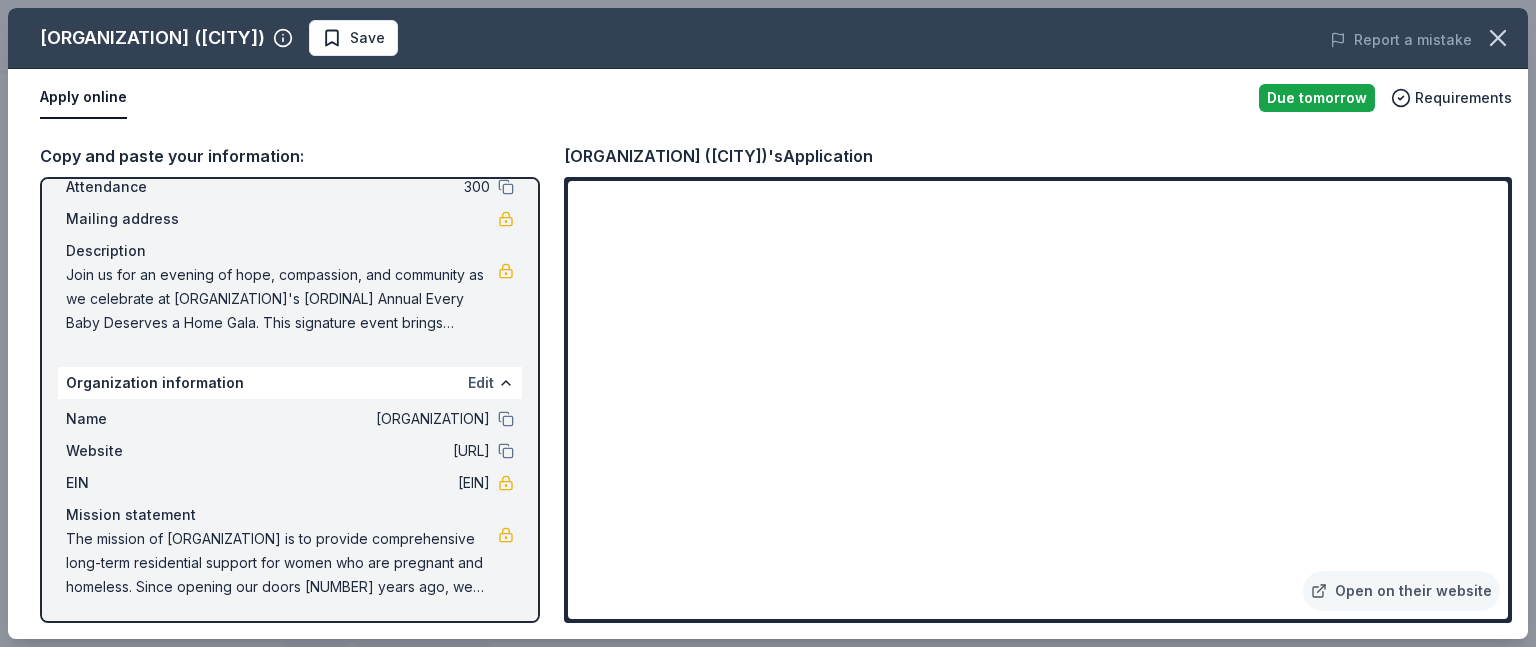 click on "Edit" at bounding box center [481, 383] 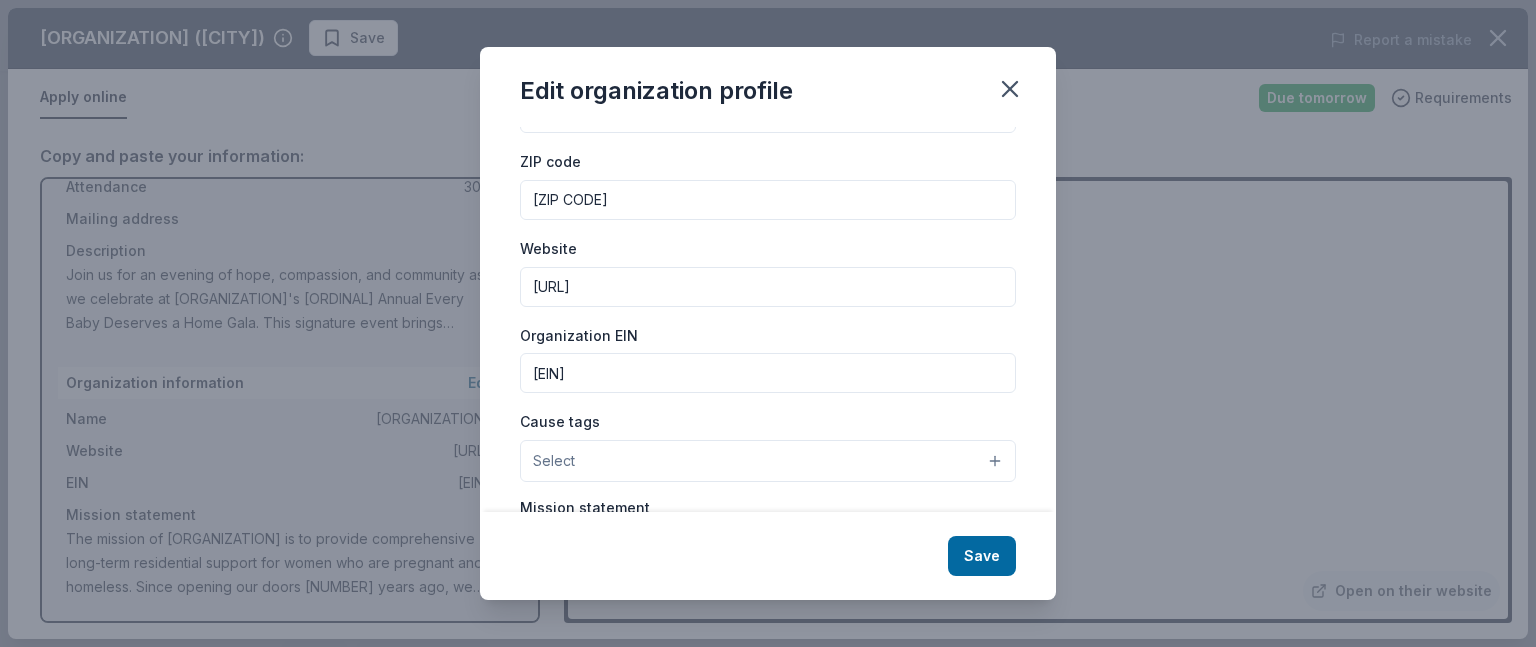 scroll, scrollTop: 282, scrollLeft: 0, axis: vertical 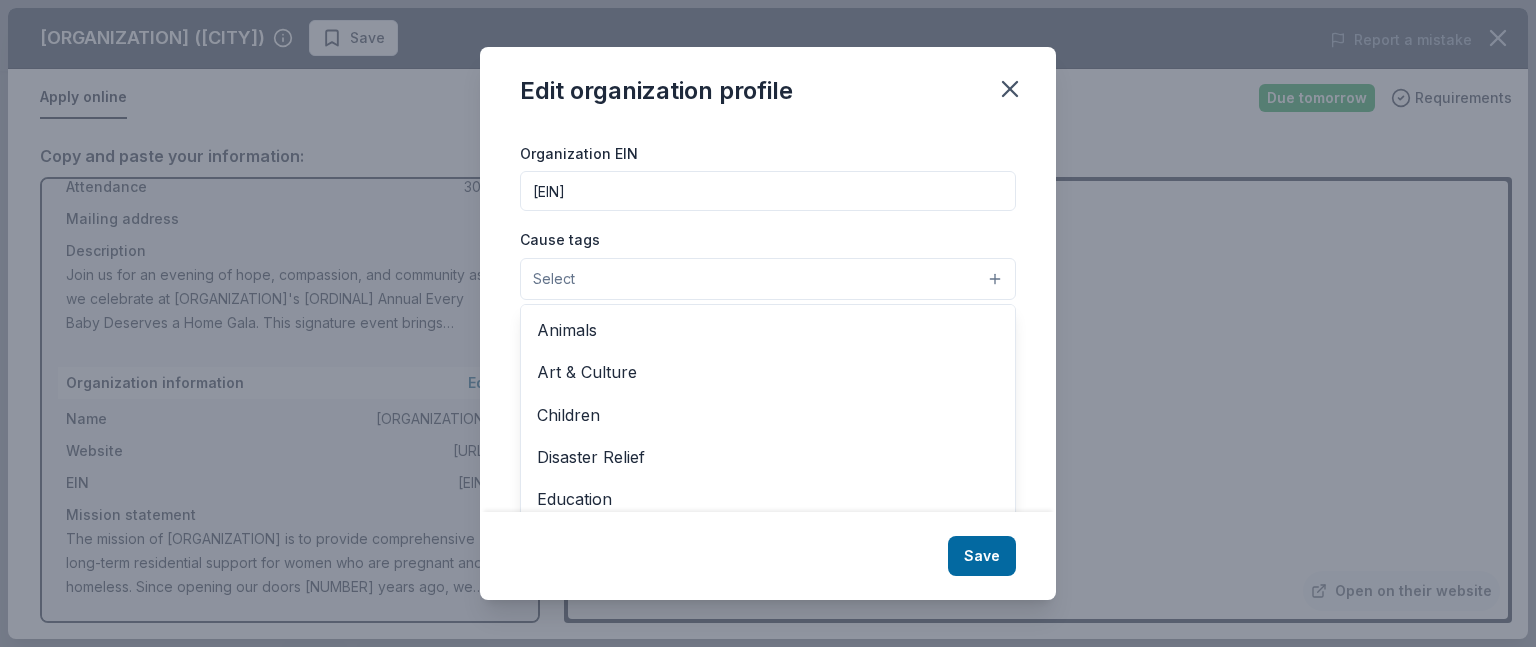 click on "Select" at bounding box center (768, 279) 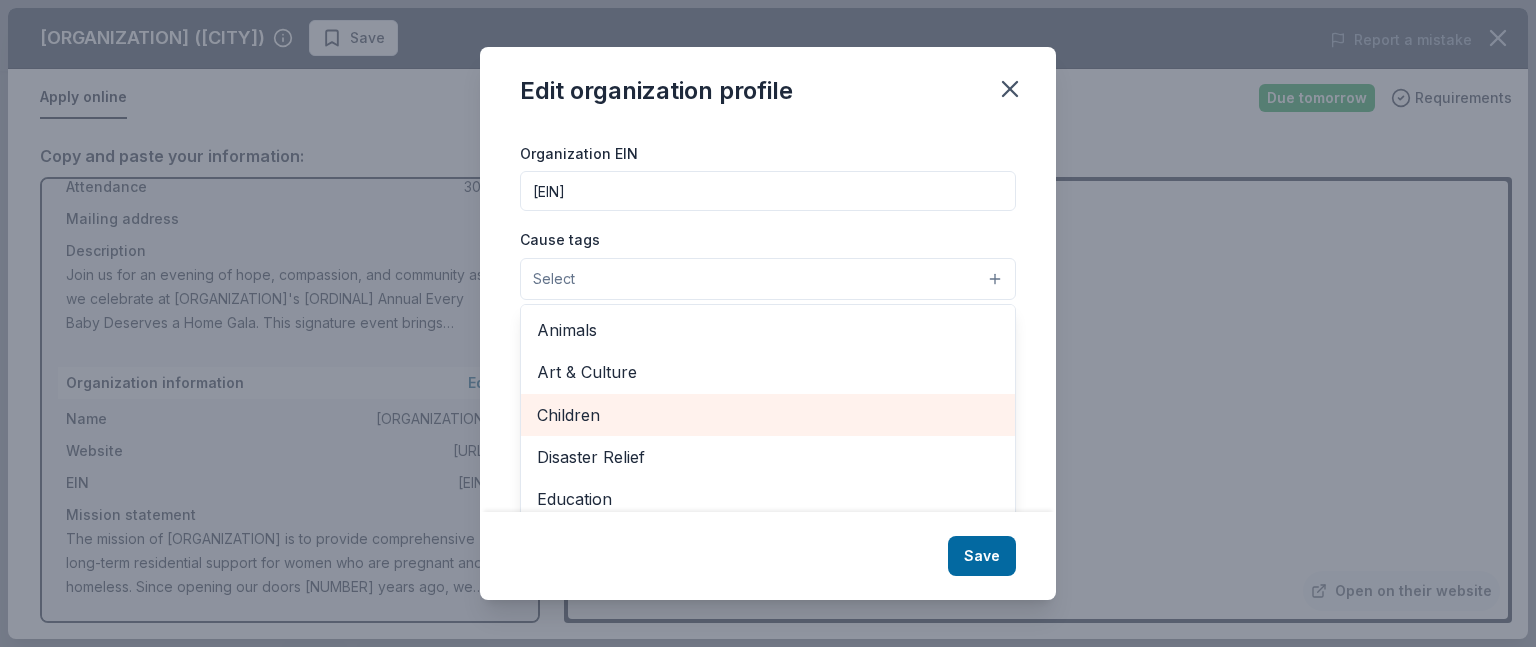 click on "Children" at bounding box center [768, 415] 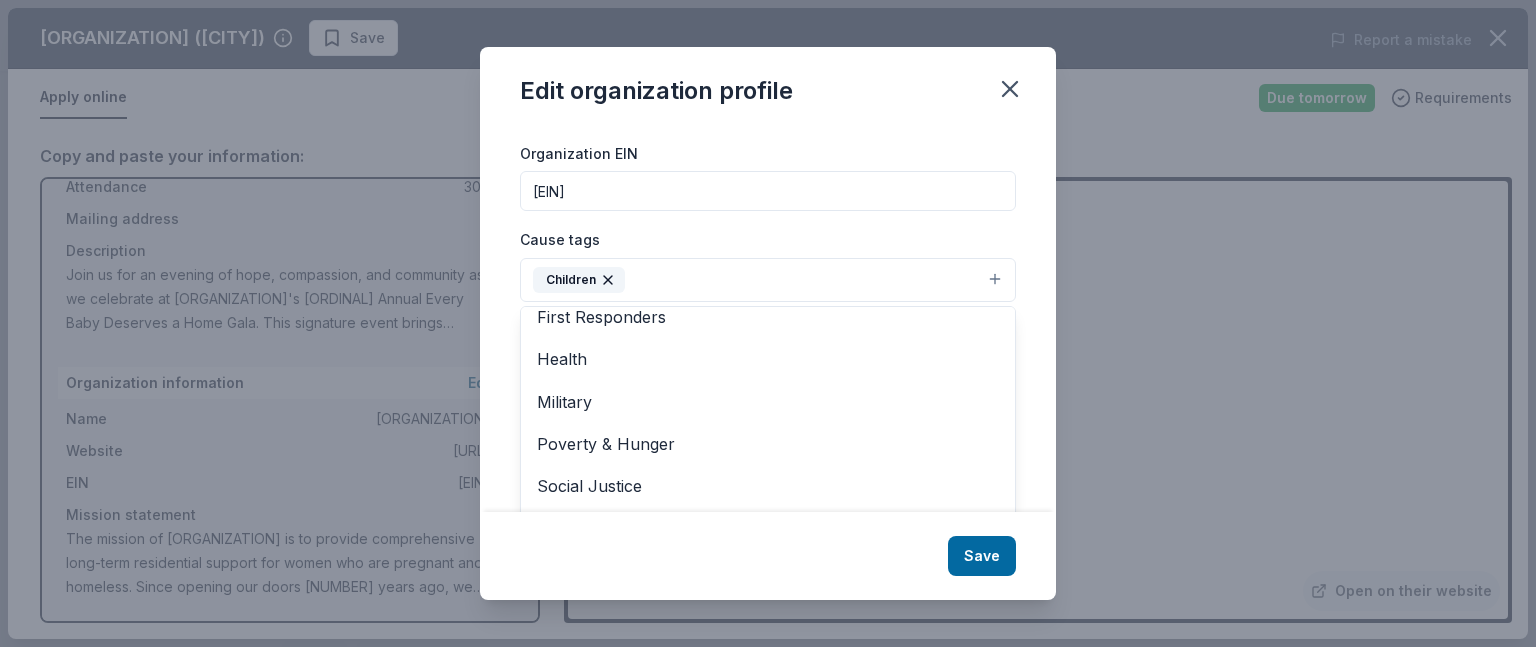 scroll, scrollTop: 236, scrollLeft: 0, axis: vertical 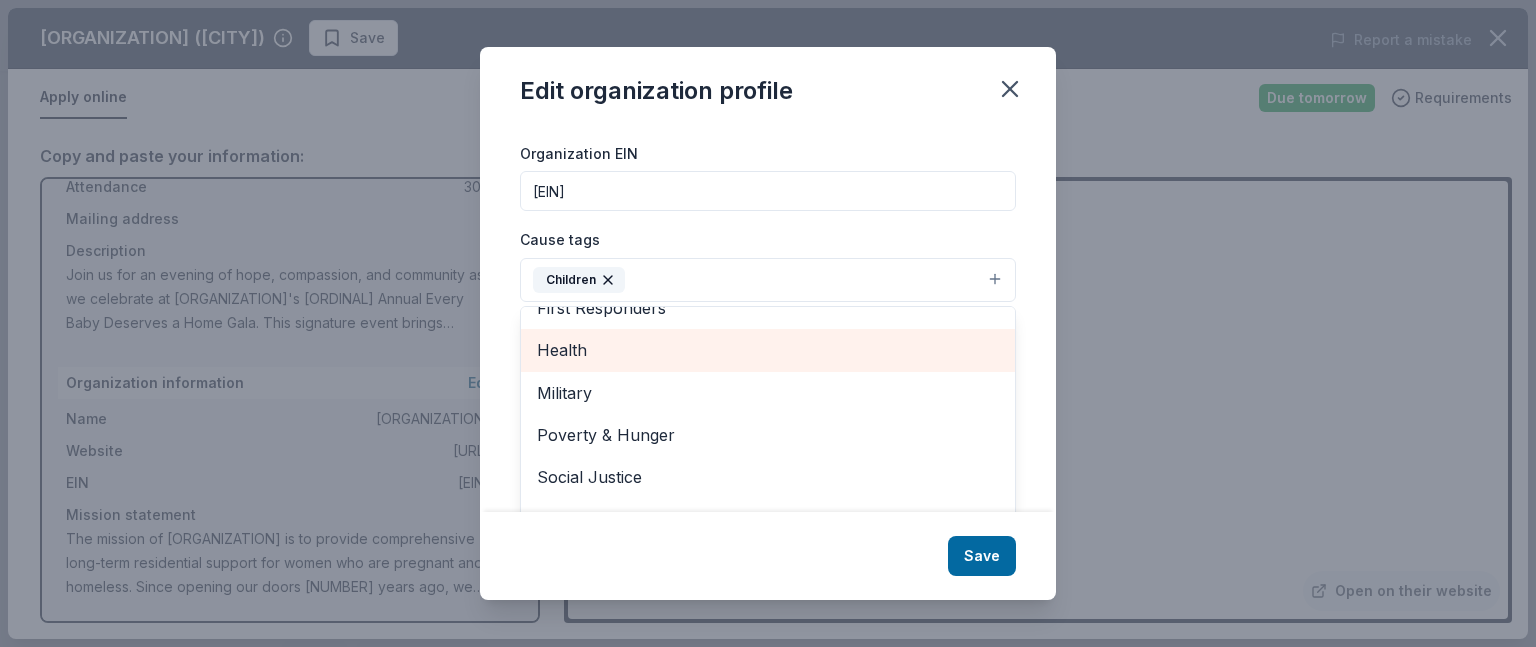 click on "Health" at bounding box center (768, 350) 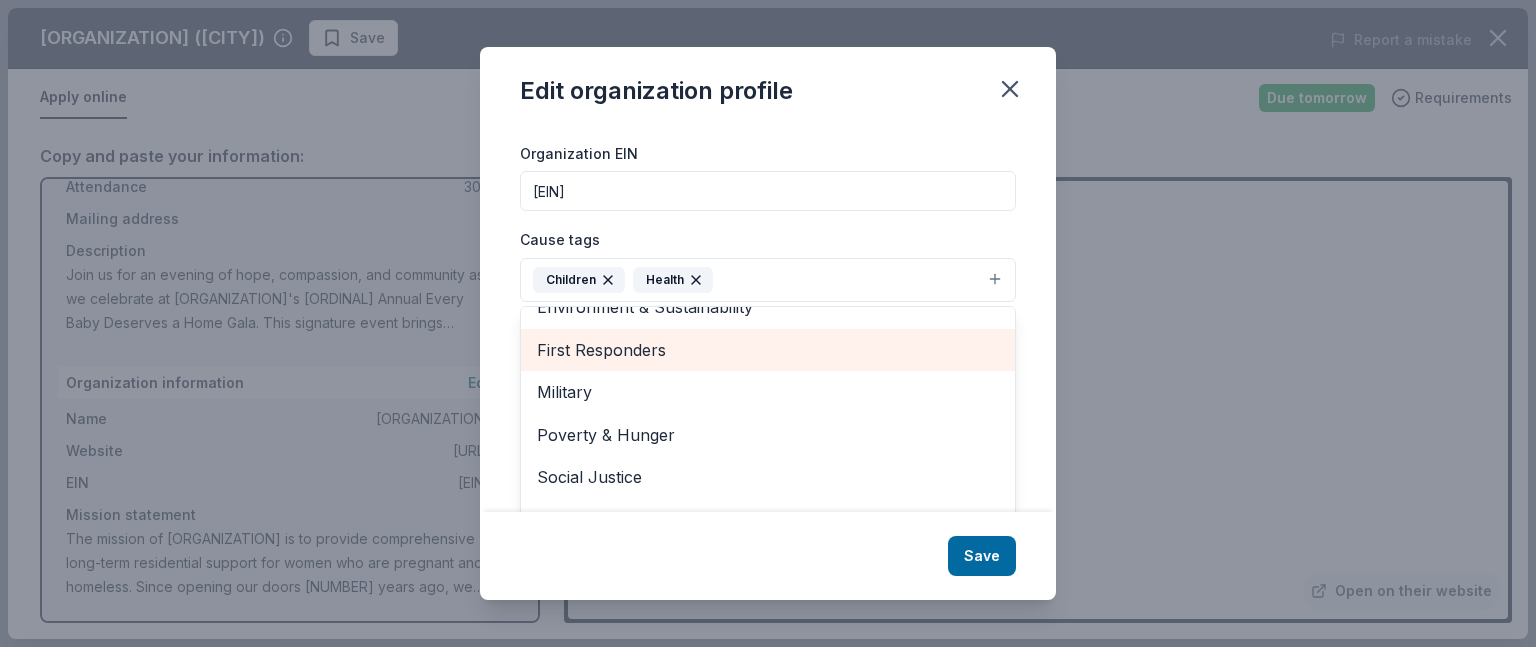 scroll, scrollTop: 193, scrollLeft: 0, axis: vertical 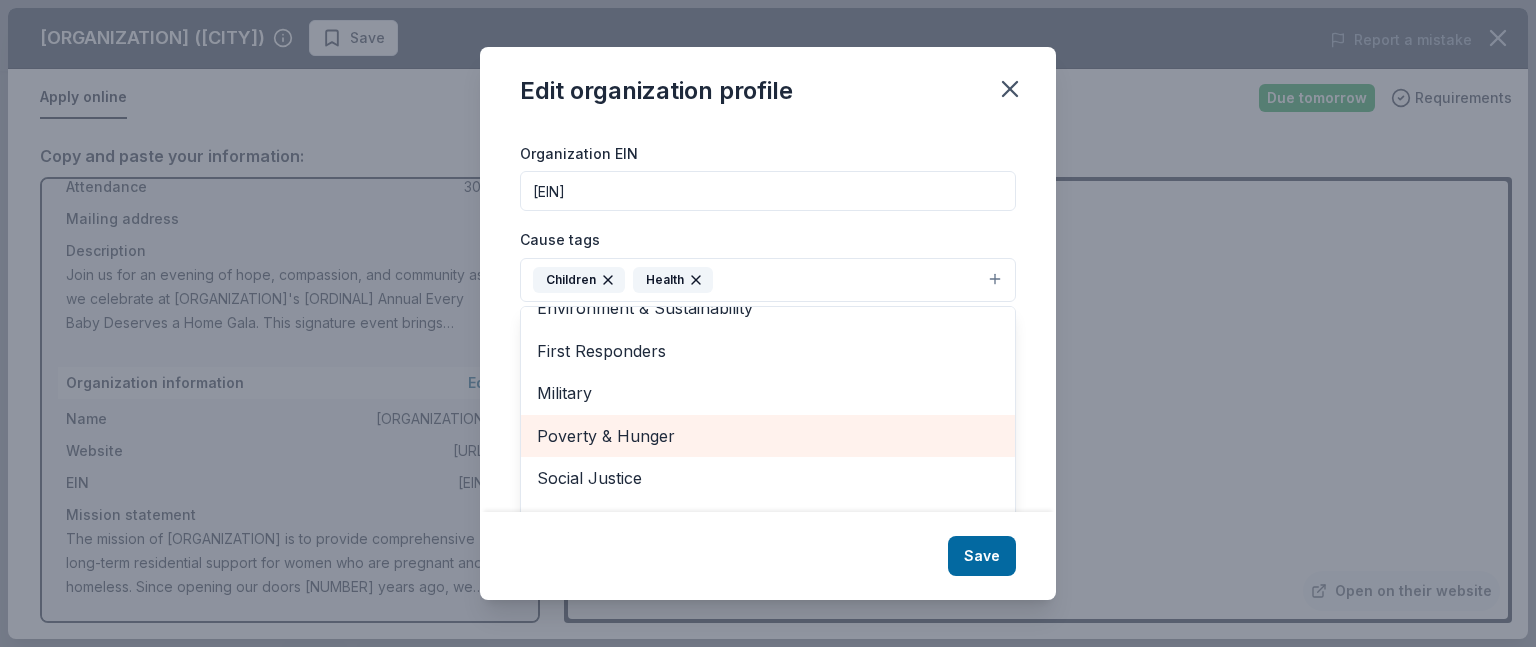 click on "Poverty & Hunger" at bounding box center [768, 436] 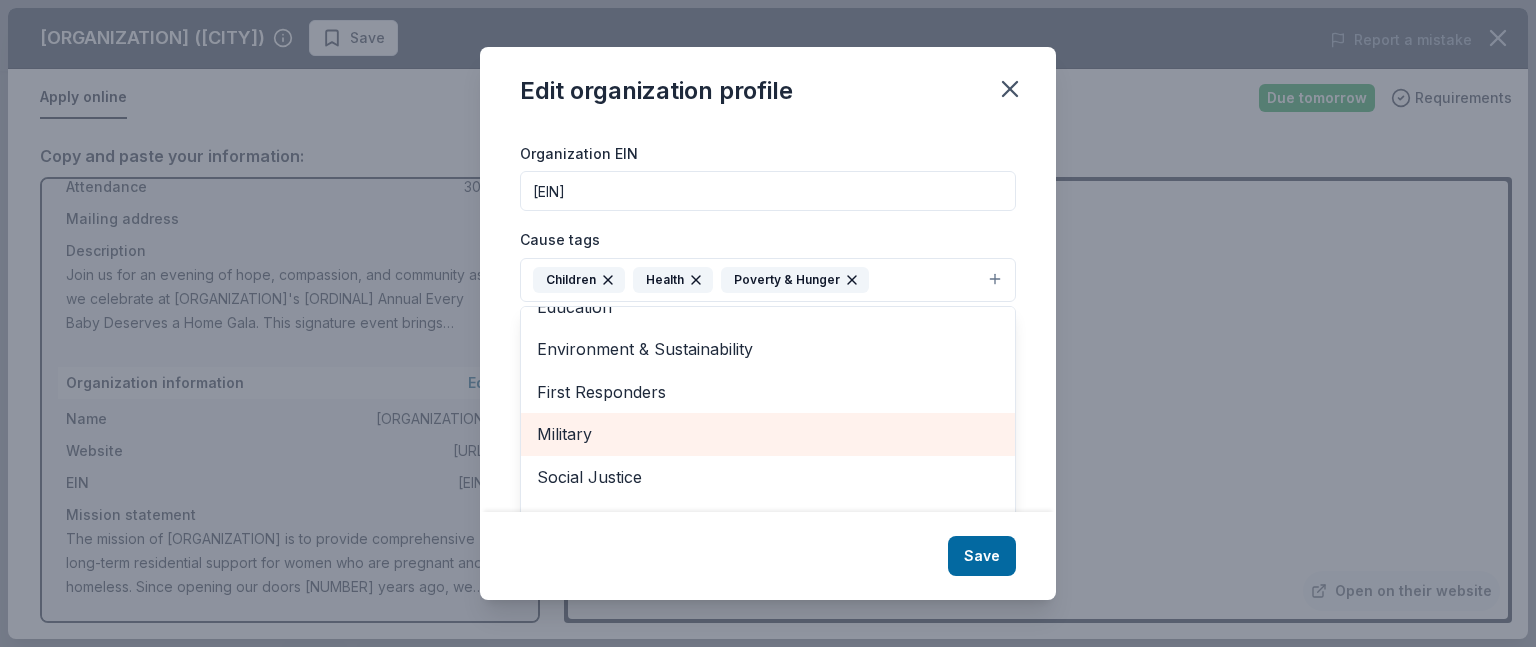 scroll, scrollTop: 151, scrollLeft: 0, axis: vertical 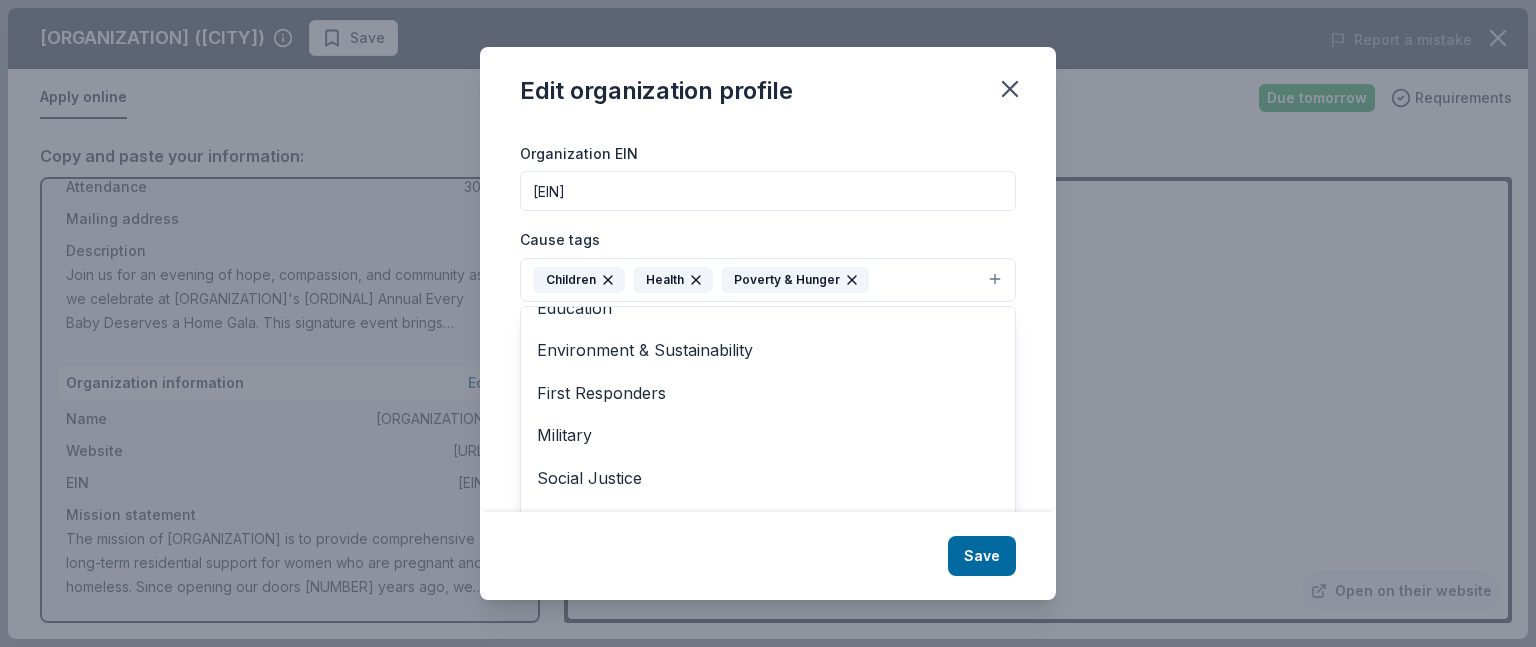 click on "Edit organization profile Changes made here will be reflected on your Account. Organization name Virginia Women and Family Support Center ZIP code 20155 Website https://www.vawfsc.org/ Organization EIN 36-4794956 Cause tags Children Health Poverty & Hunger Animals Art & Culture Disaster Relief Education Environment & Sustainability First Responders Military Social Justice Wellness & Fitness Mission statement The mission of Virginia Women and Family Support Center is to provide comprehensive long-term residential support for women who are pregnant and homeless. Since opening our doors eight years ago, we have expanded our services to not only offer long-term housing, but also a comprehensive range of services that includes educational advancement, counseling, job training, maternal health, trauma care, and parenting classes.  We are breaking the cycle of homelessness among women, children, and families with a holistic approach. Save" at bounding box center [768, 324] 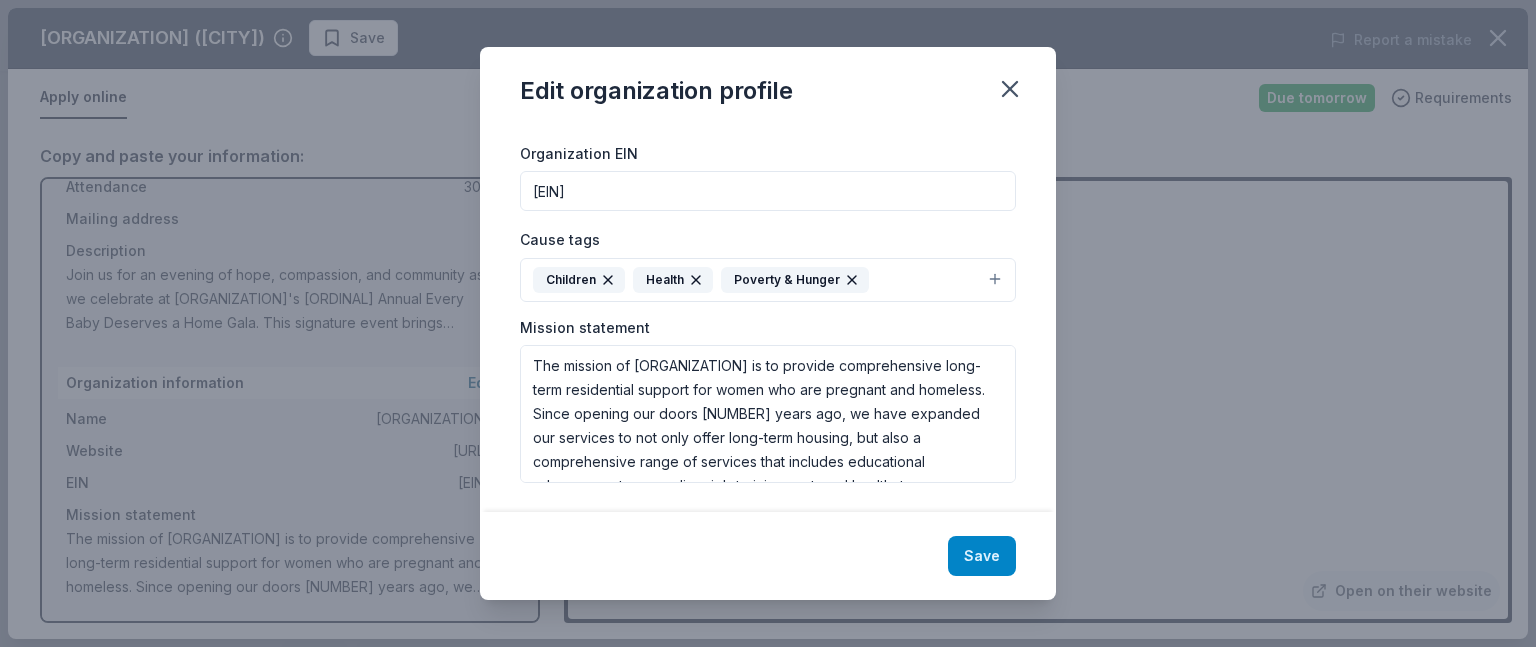 click on "Save" at bounding box center (982, 556) 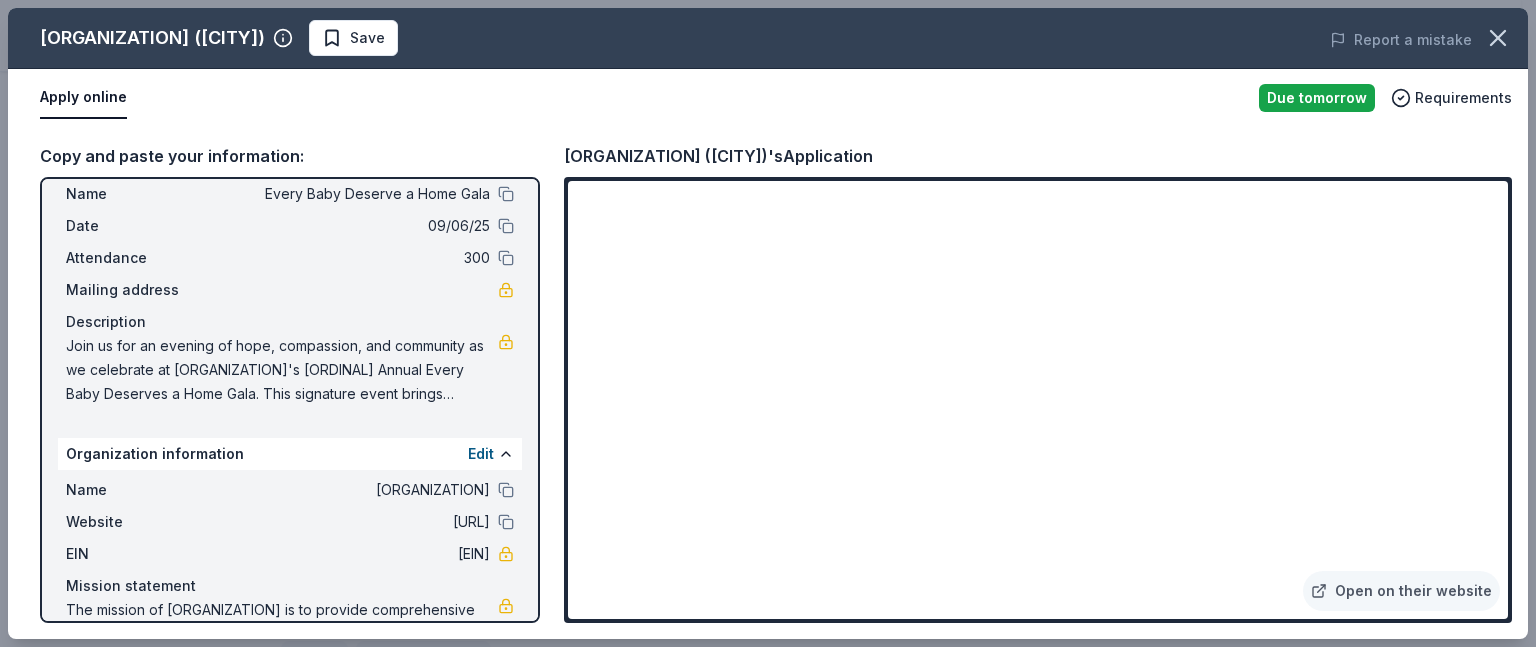 scroll, scrollTop: 0, scrollLeft: 0, axis: both 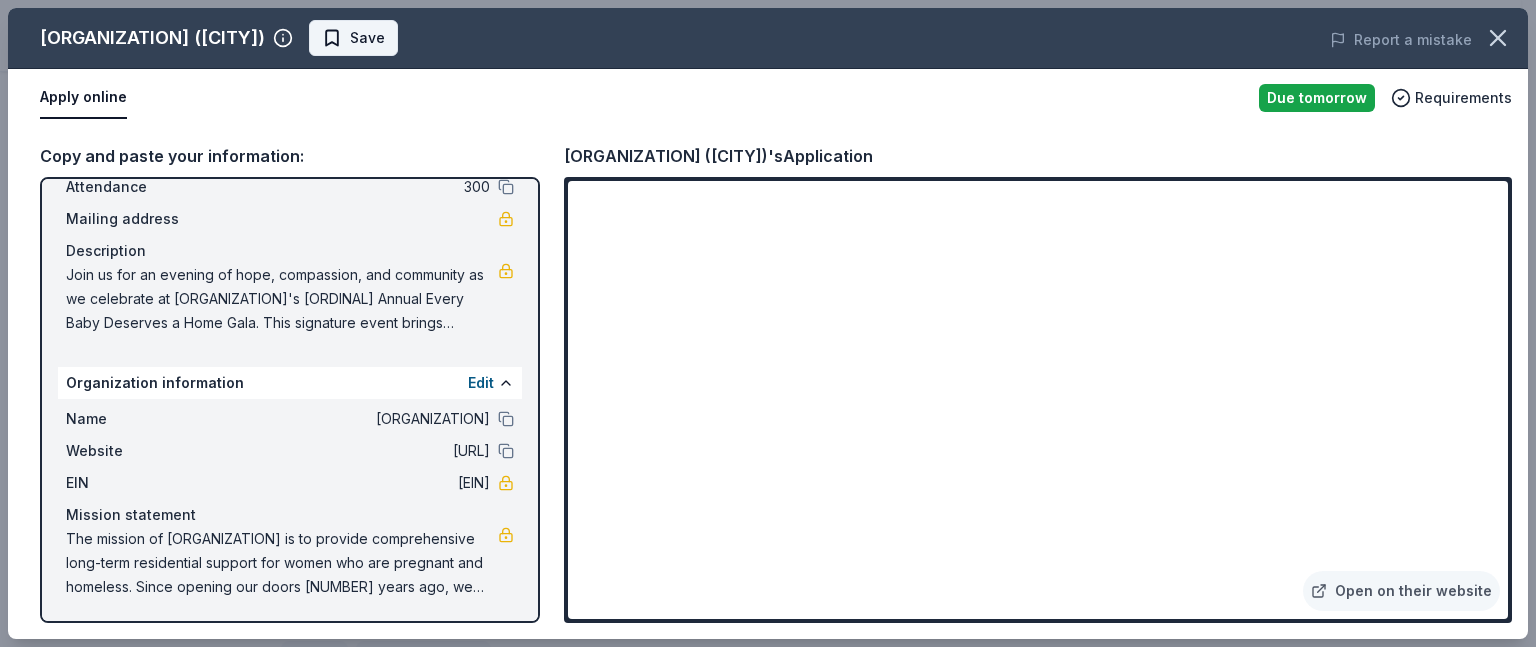 click on "Save" at bounding box center [367, 38] 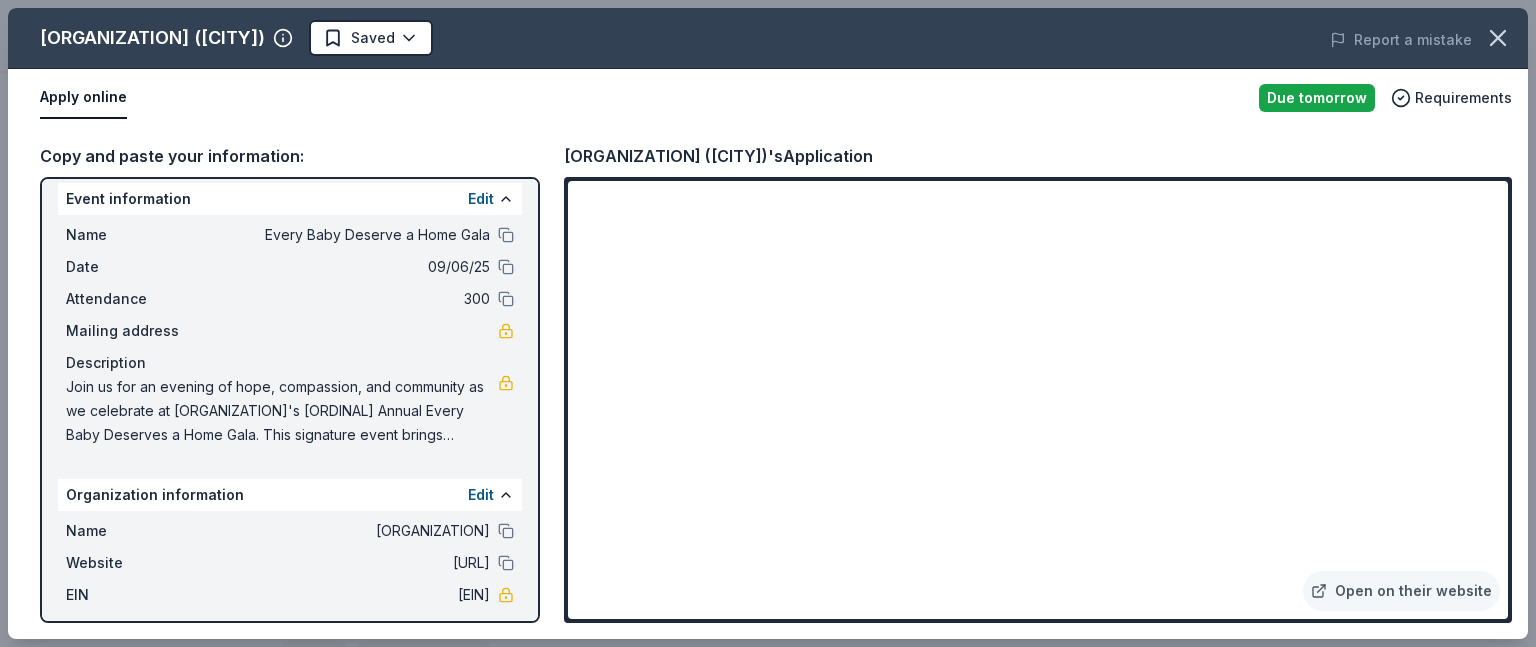 scroll, scrollTop: 0, scrollLeft: 0, axis: both 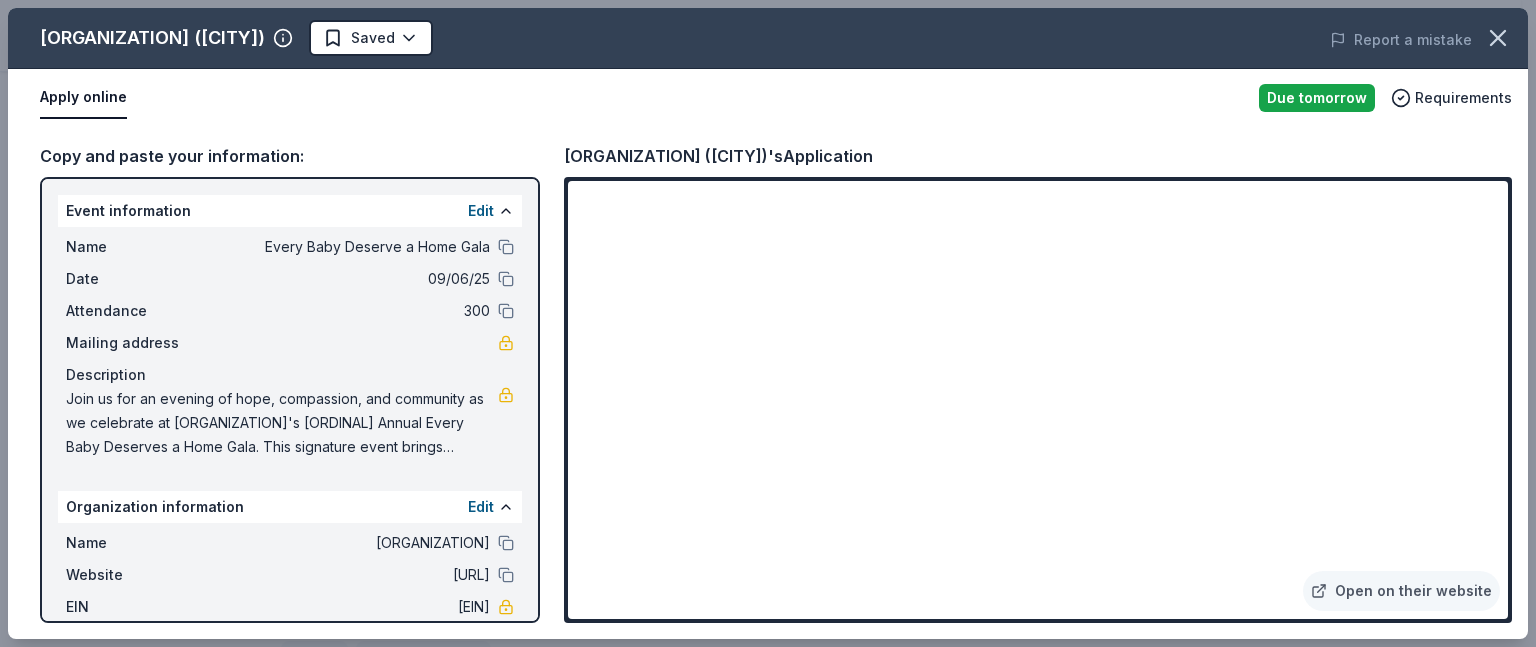 click on "Apply online" at bounding box center [83, 98] 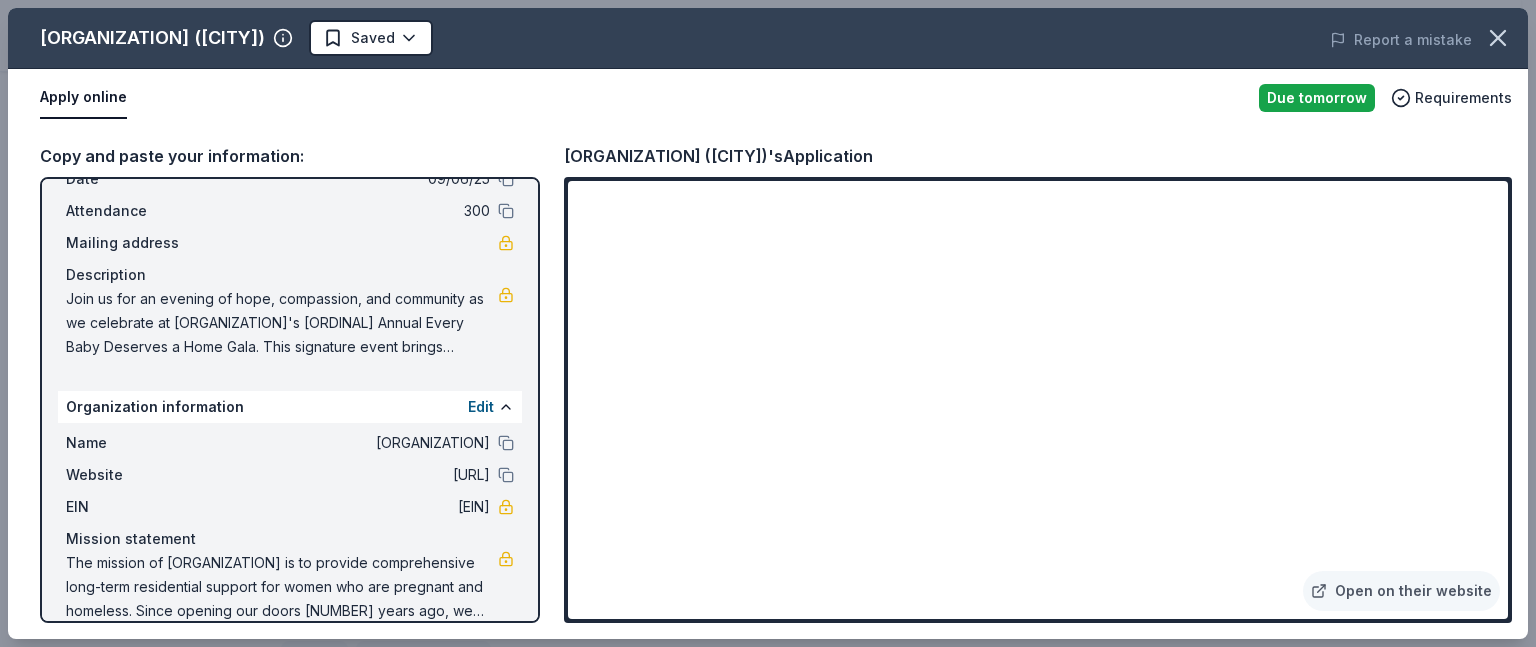 scroll, scrollTop: 124, scrollLeft: 0, axis: vertical 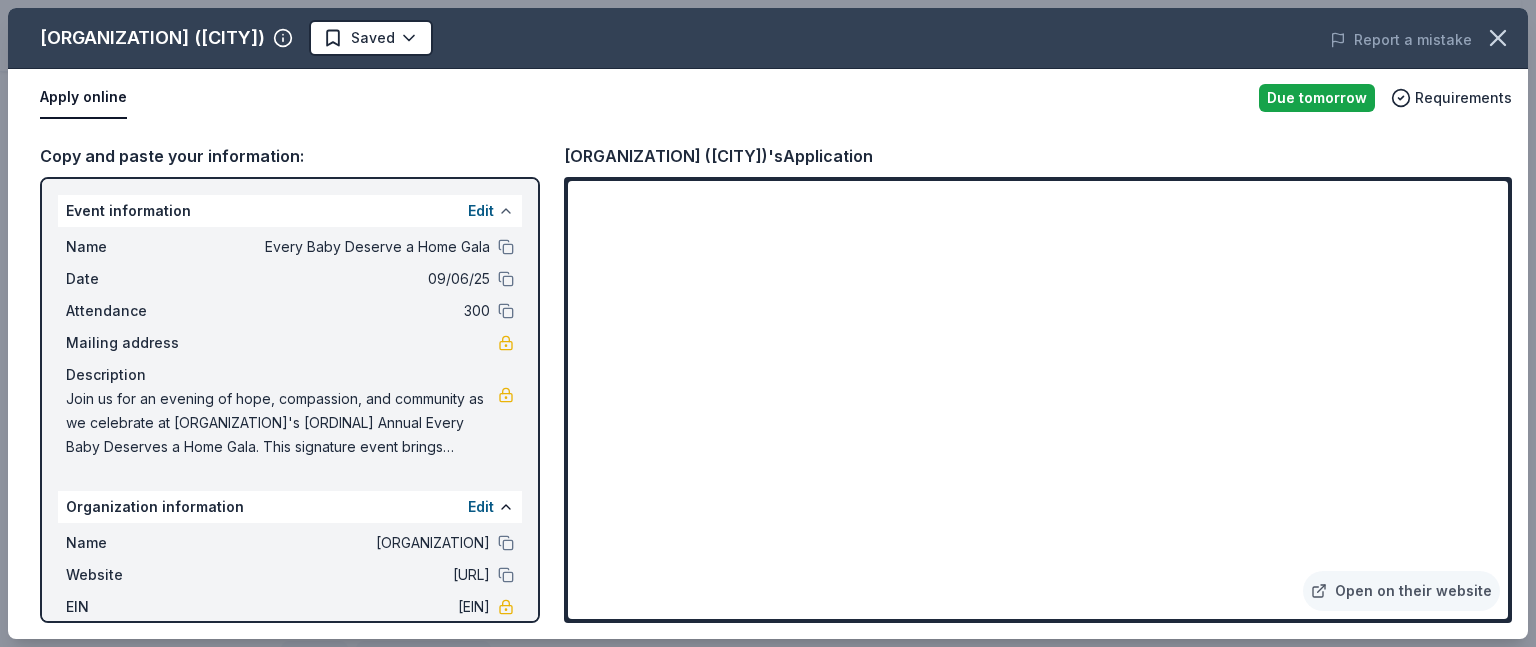 click at bounding box center [506, 211] 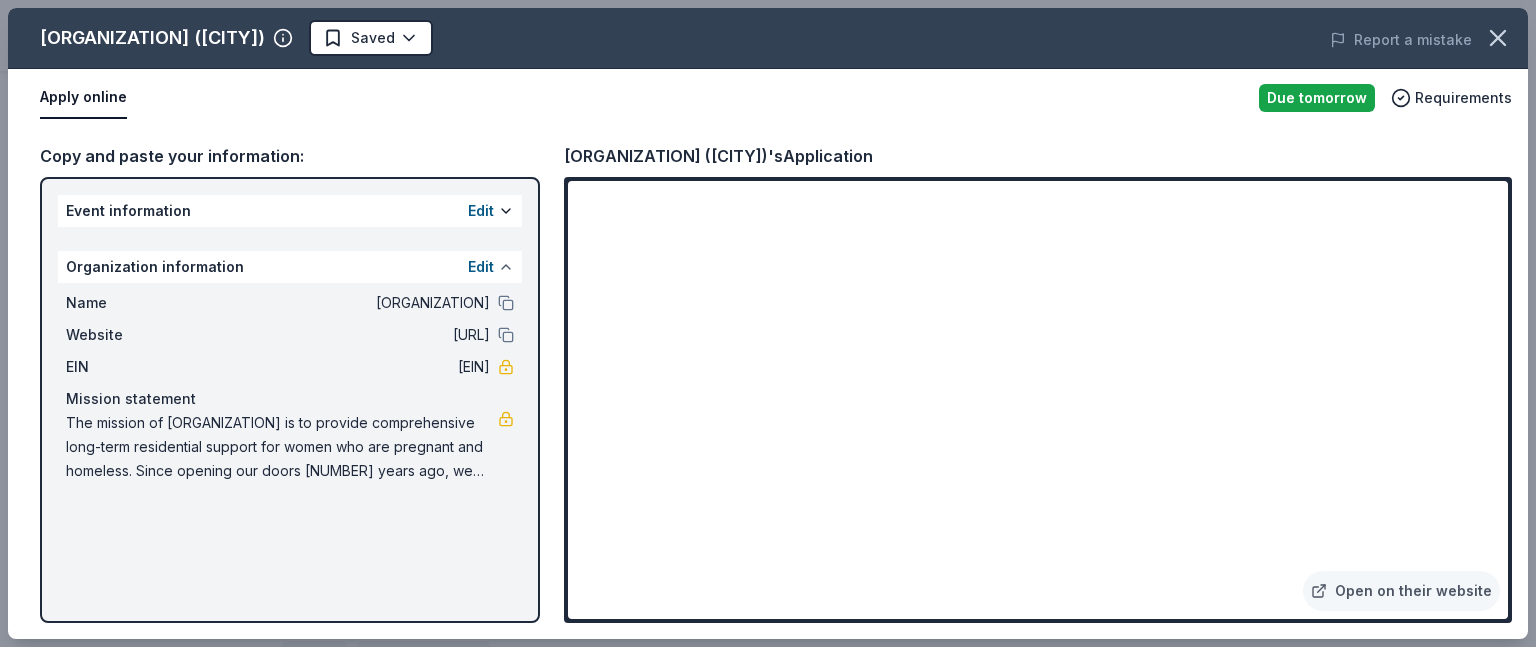 click at bounding box center (506, 267) 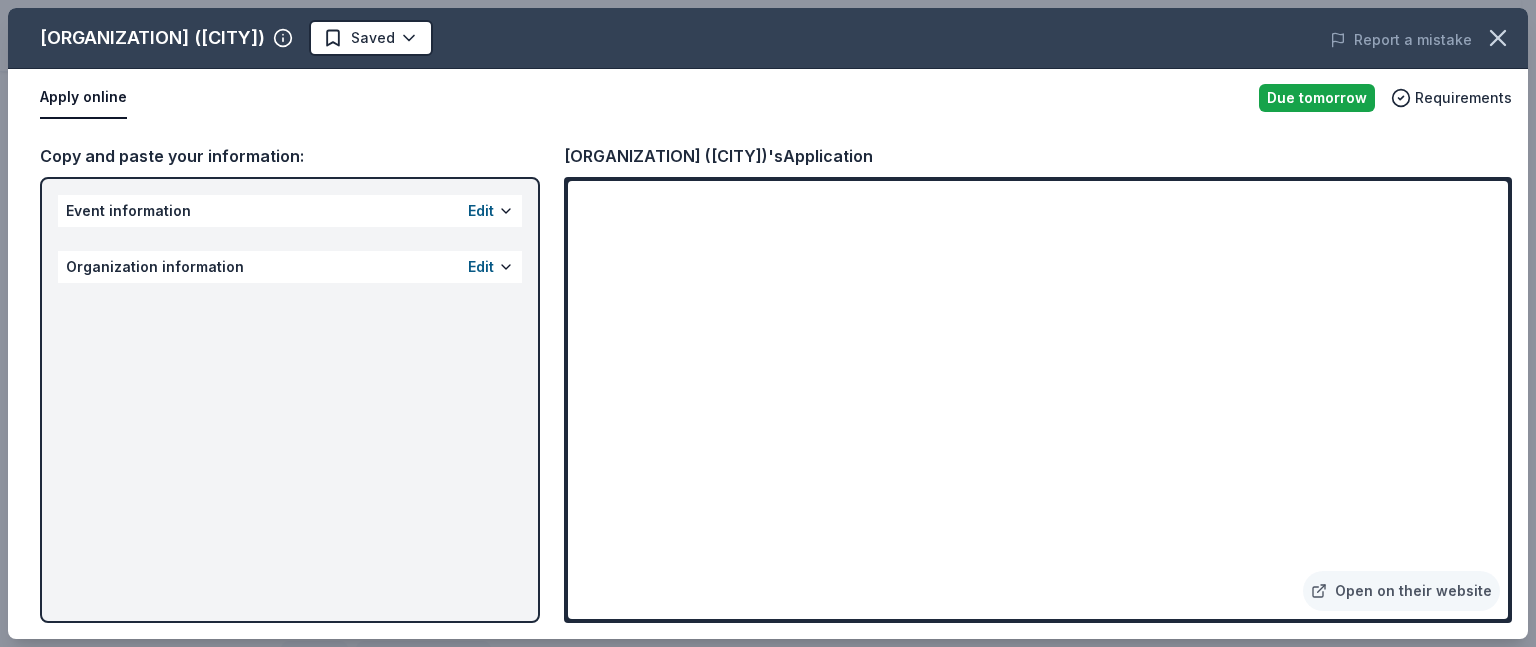 type 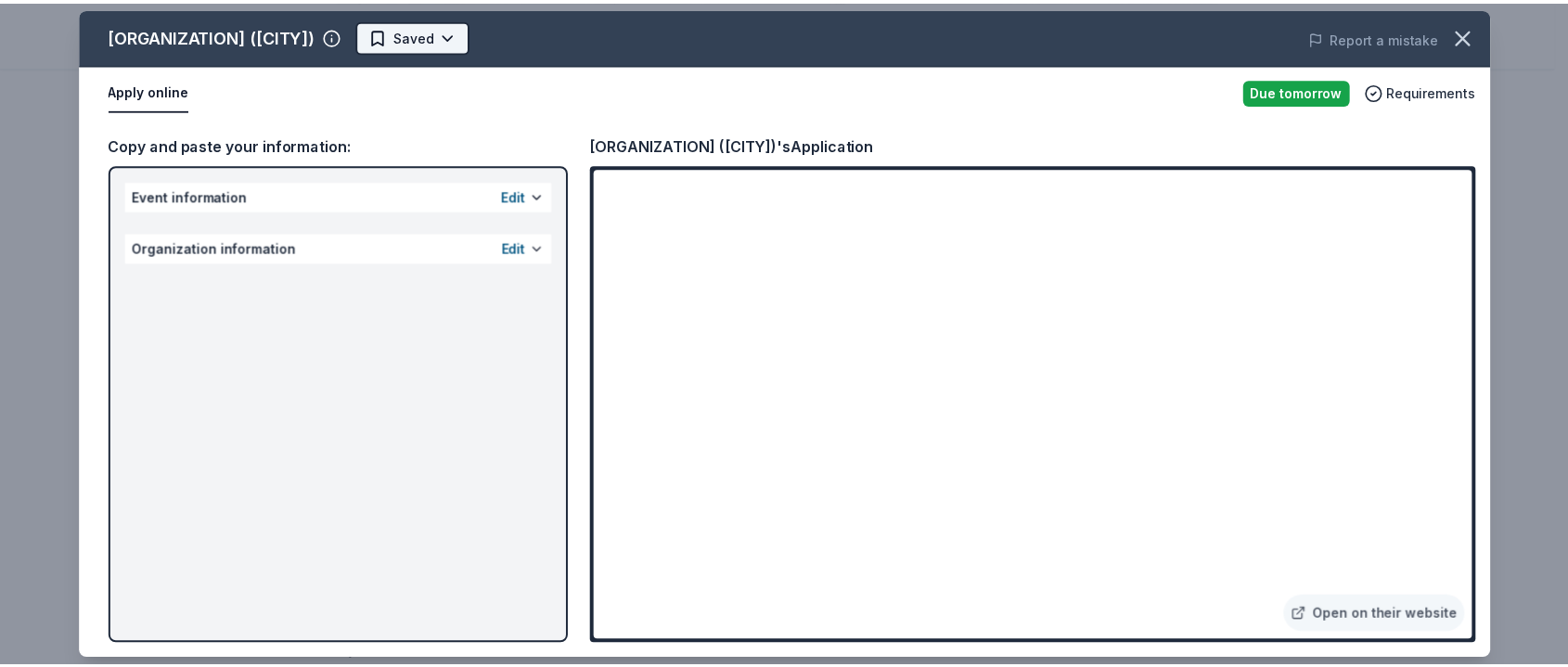 scroll, scrollTop: 0, scrollLeft: 0, axis: both 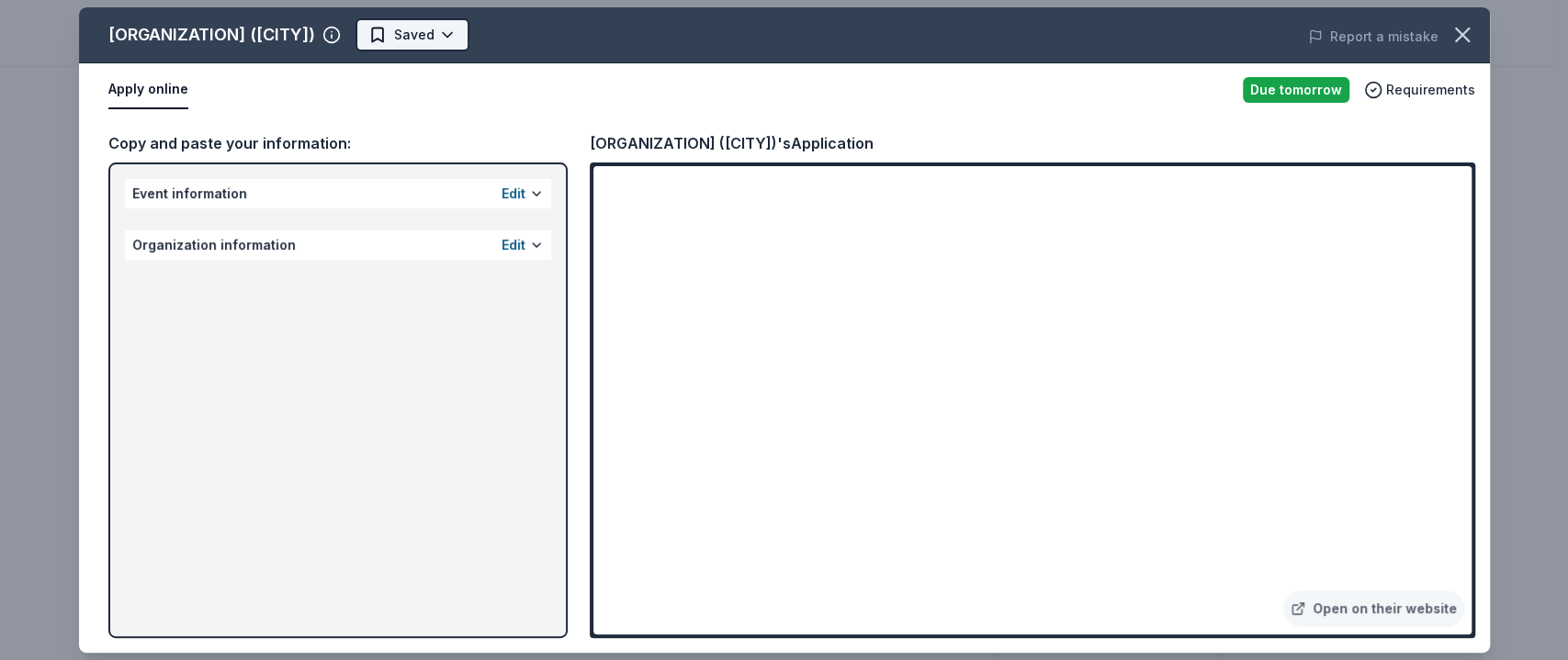 click on "Every Baby Deserve a Home Gala Start free  trial Earn Rewards Due tomorrow Share Salamander Resort (Middleburg) New Share Donating in VA (Middleburg) Salamander Resort is a luxurious retreat that blends refined accommodations with immersive experiences in equestrian activities, wellness, and fine dining. Known for its serene setting and personalized service, it offers an upscale escape designed to rejuvenate and inspire. What they donate Gift card(s) Meals Auction & raffle Donation is small & easy to send to guests Who they donate to Salamander Resort (Middleburg)  hasn ' t listed any preferences or eligibility criteria. Start free Pro trial to view approval rates and average donation values Due tomorrow Apply Saved ⚡️ Quick application Updated  about 2 months  ago Report a mistake New Be the first to review this company! Leave a review Similar donors 8   applies  last week Due tomorrow Target 4.3 Gift cards ($50-100 value, with a maximum donation of $500 per year) Due tomorrow Online app Tijuana Flats 3" at bounding box center (777, 330) 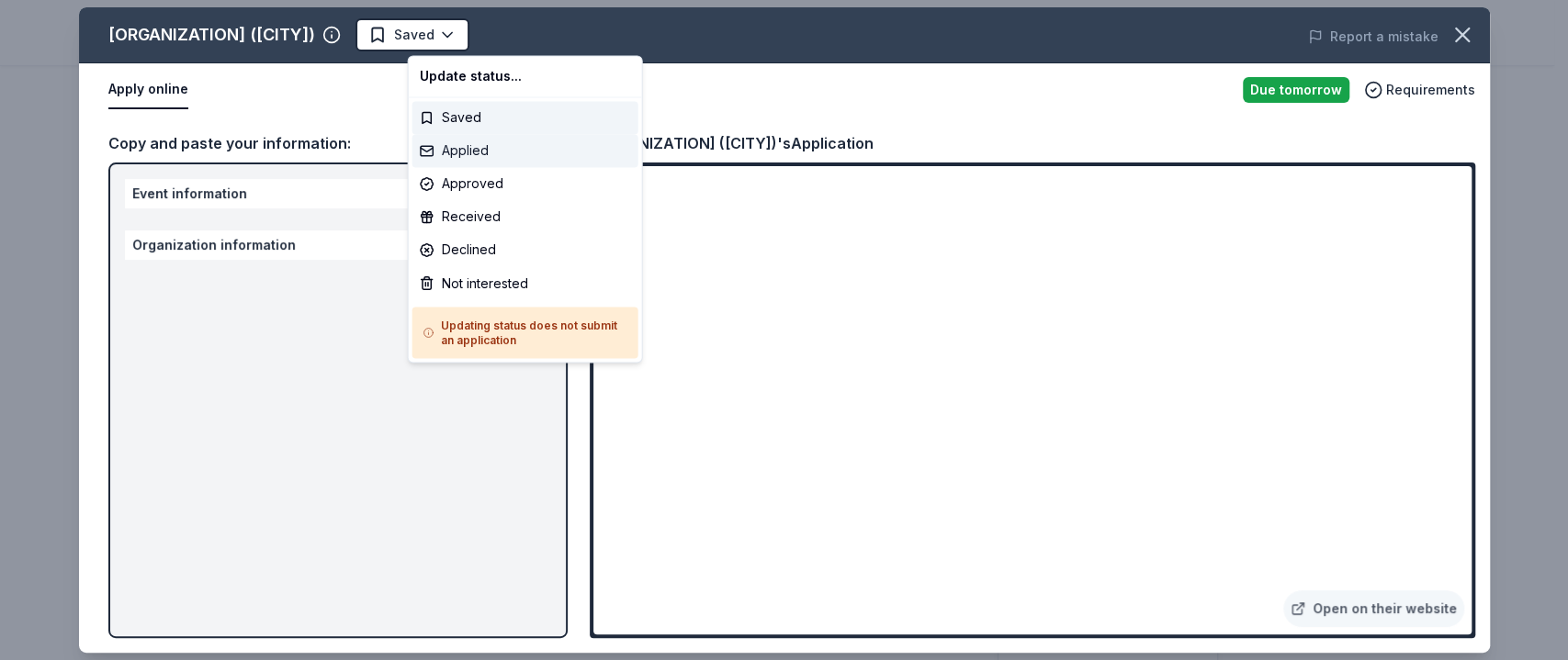 click on "Applied" at bounding box center [525, 151] 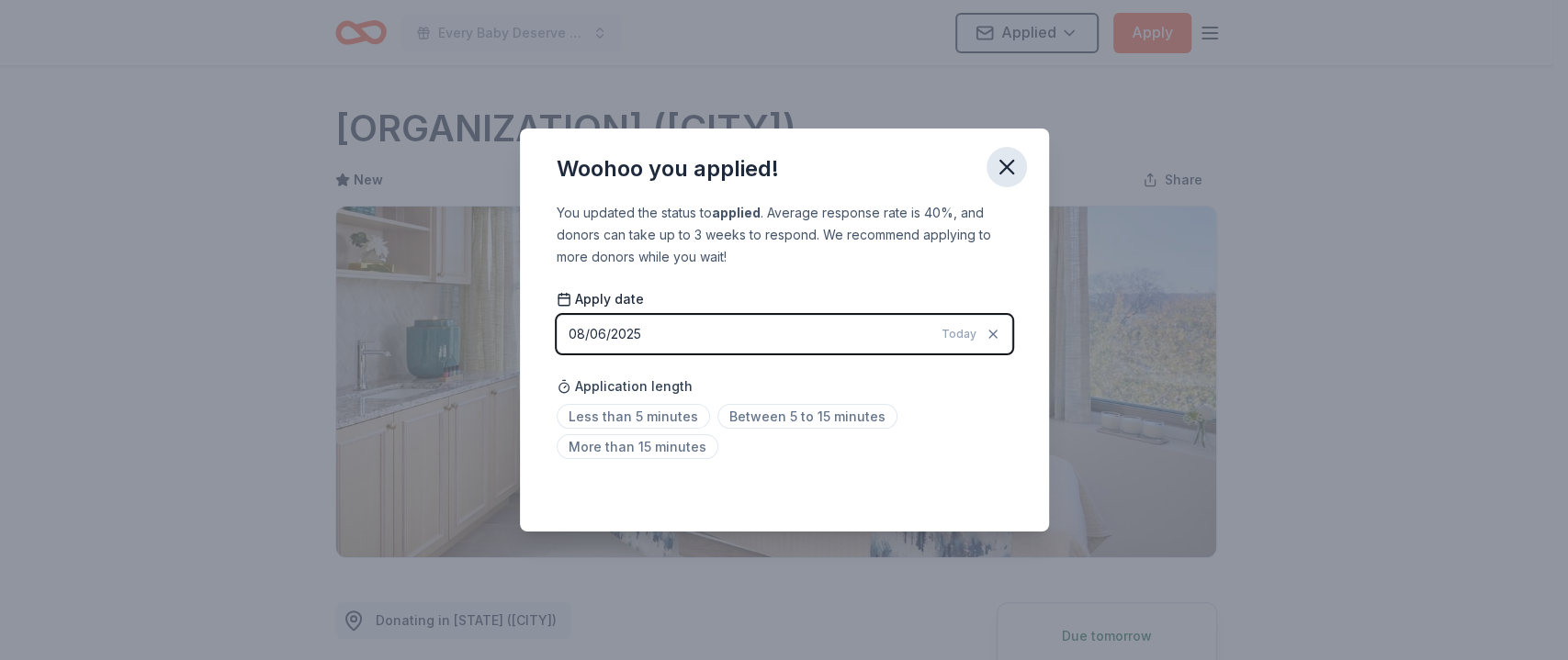 click 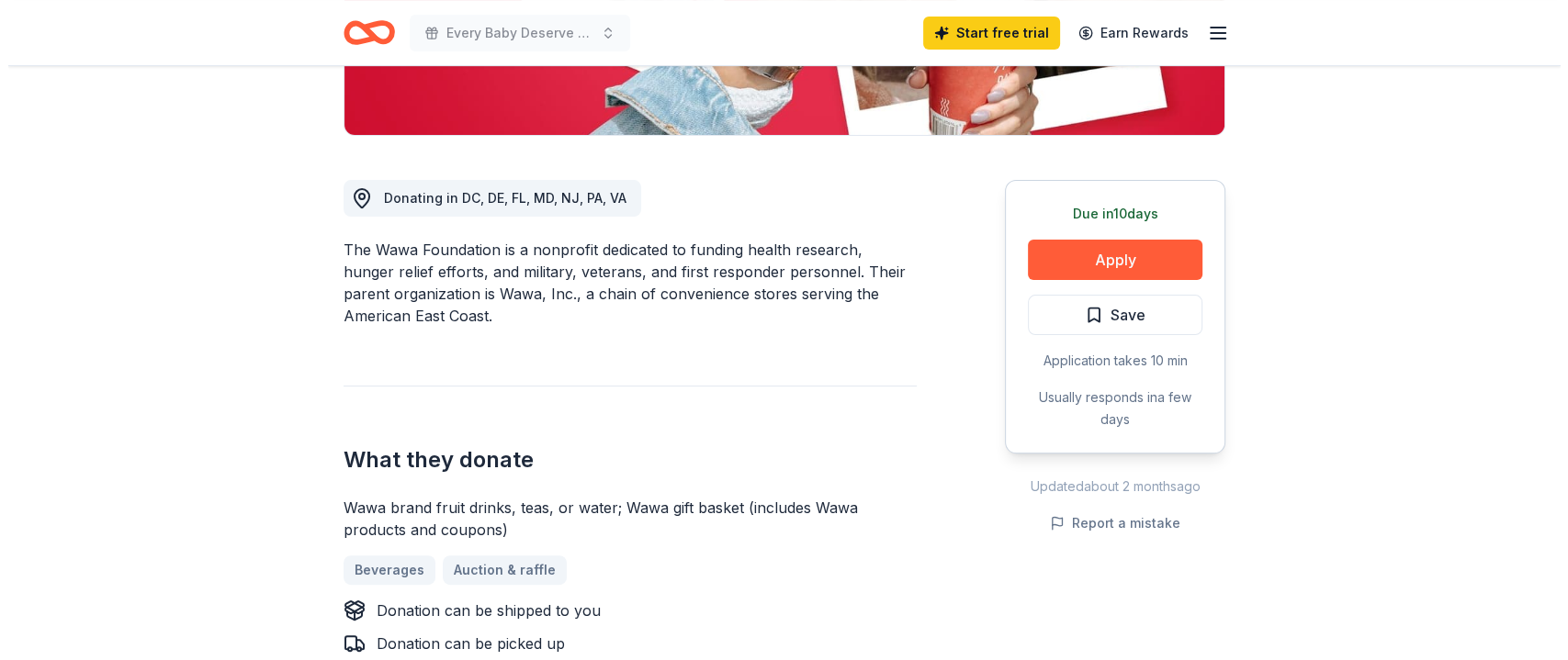 scroll, scrollTop: 509, scrollLeft: 0, axis: vertical 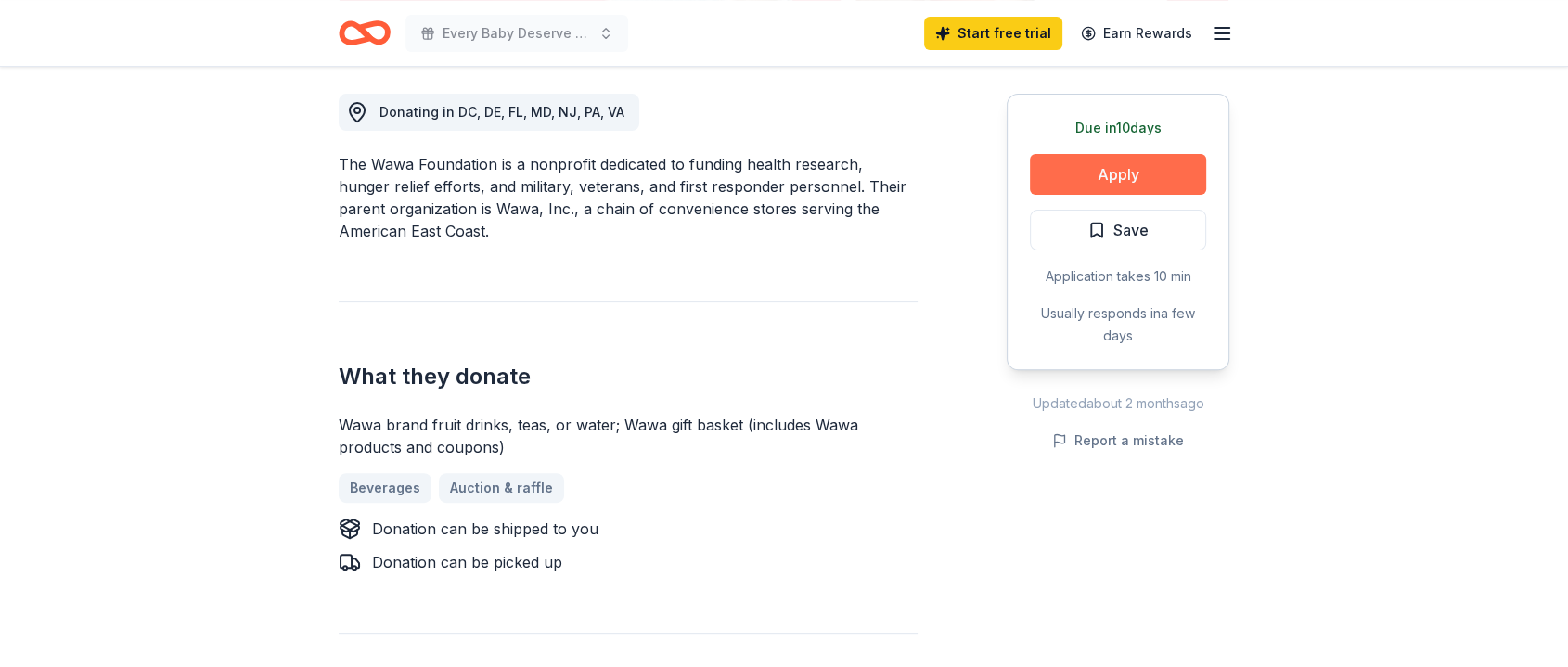 click on "Apply" at bounding box center (1118, 174) 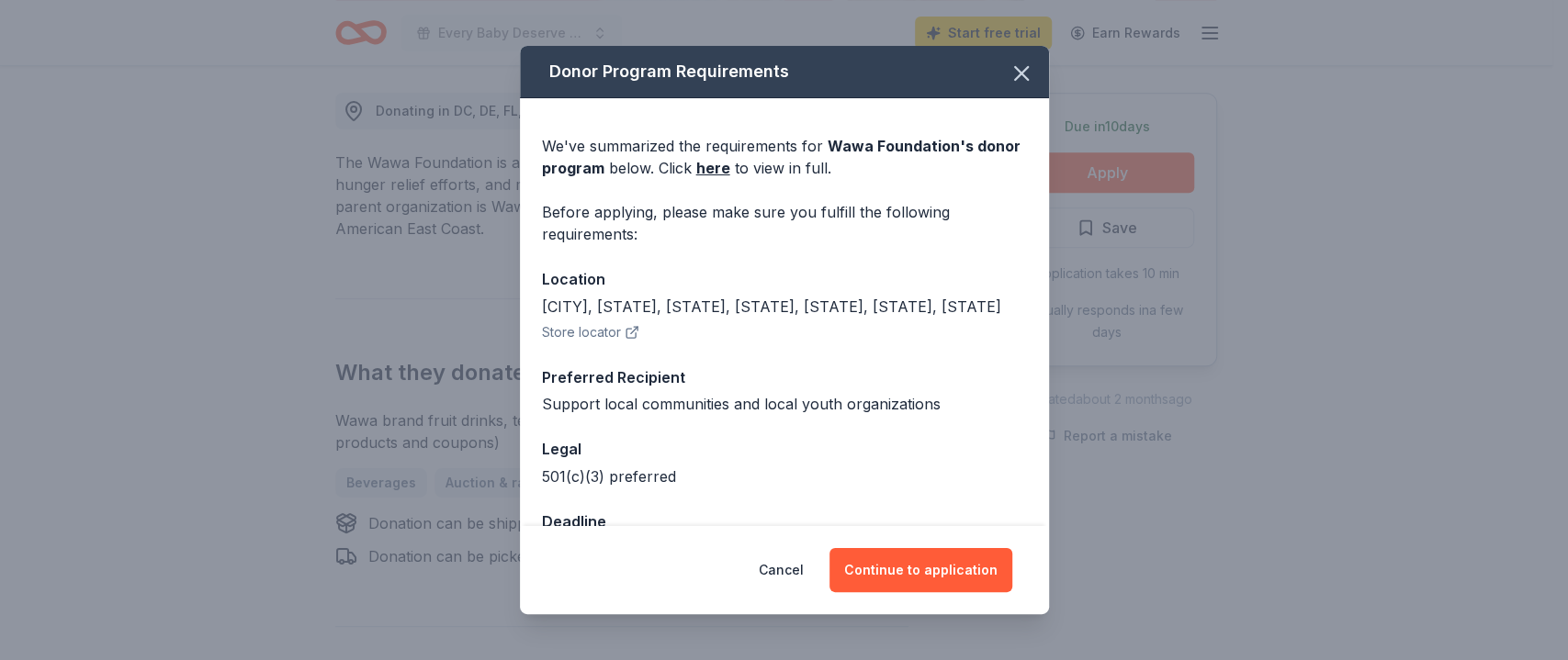 scroll, scrollTop: 59, scrollLeft: 0, axis: vertical 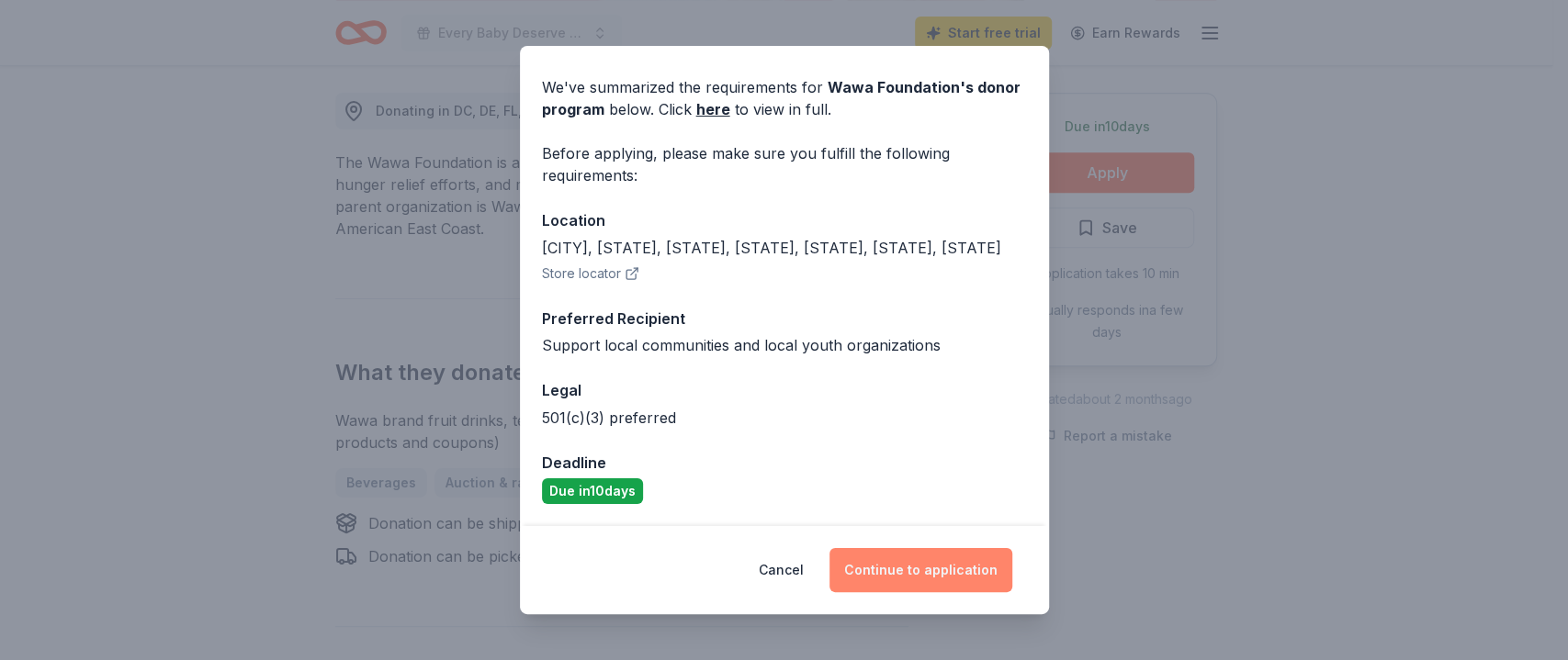 click on "Continue to application" at bounding box center [920, 570] 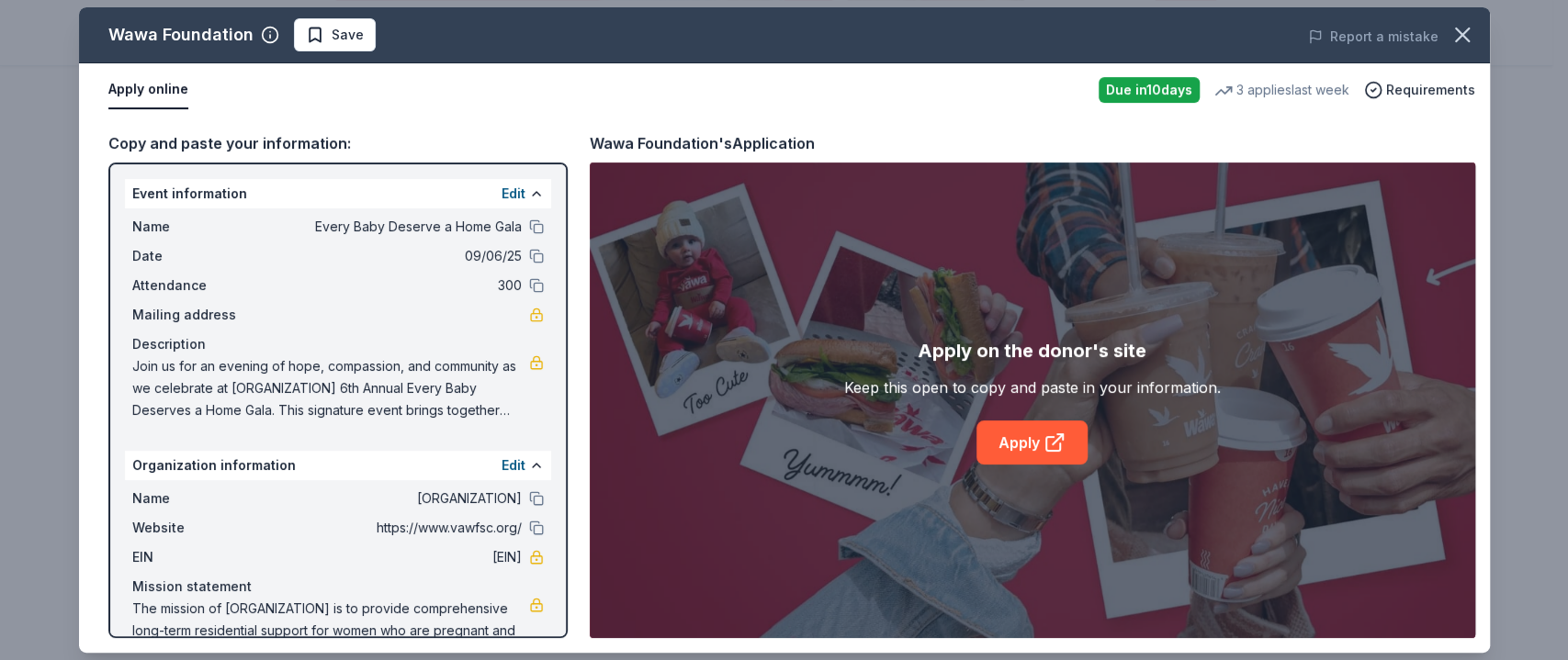 scroll, scrollTop: 49, scrollLeft: 0, axis: vertical 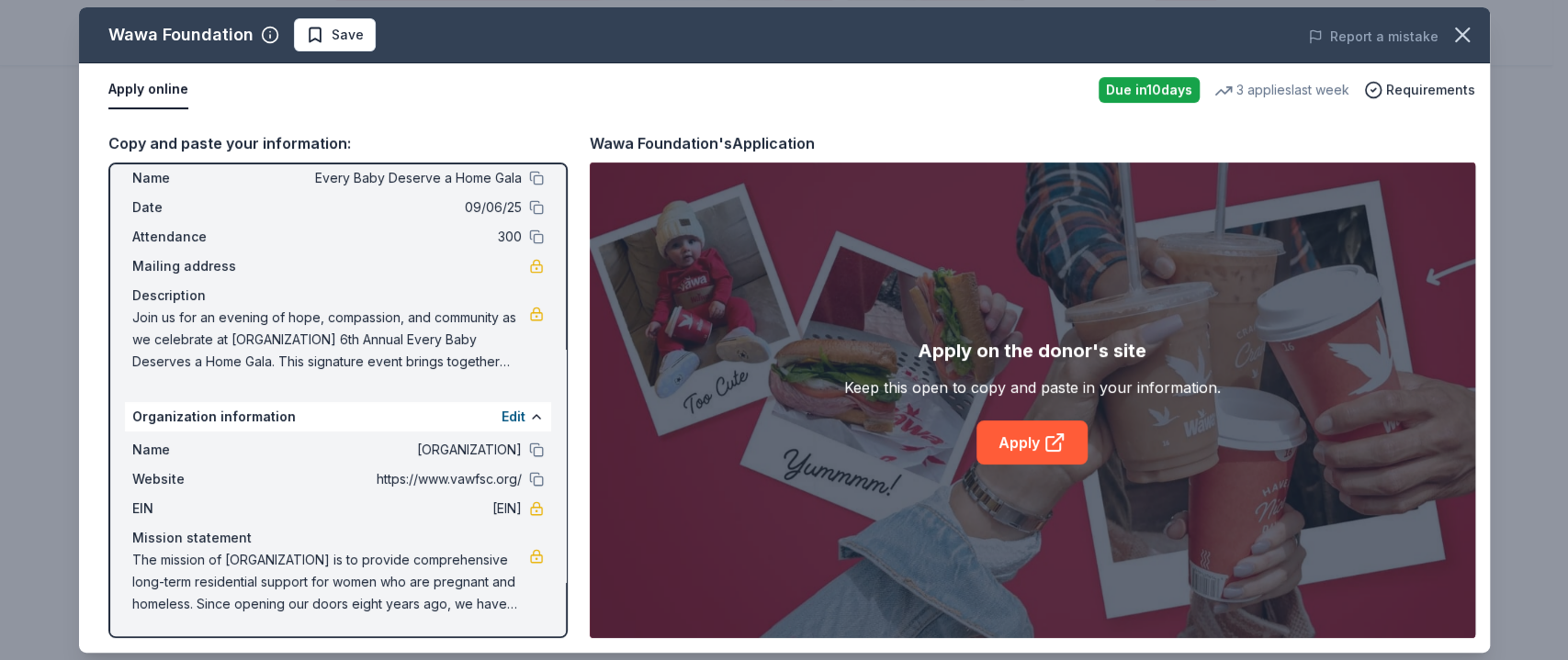 click on "Every Baby Deserve a Home Gala" at bounding box center (389, 178) 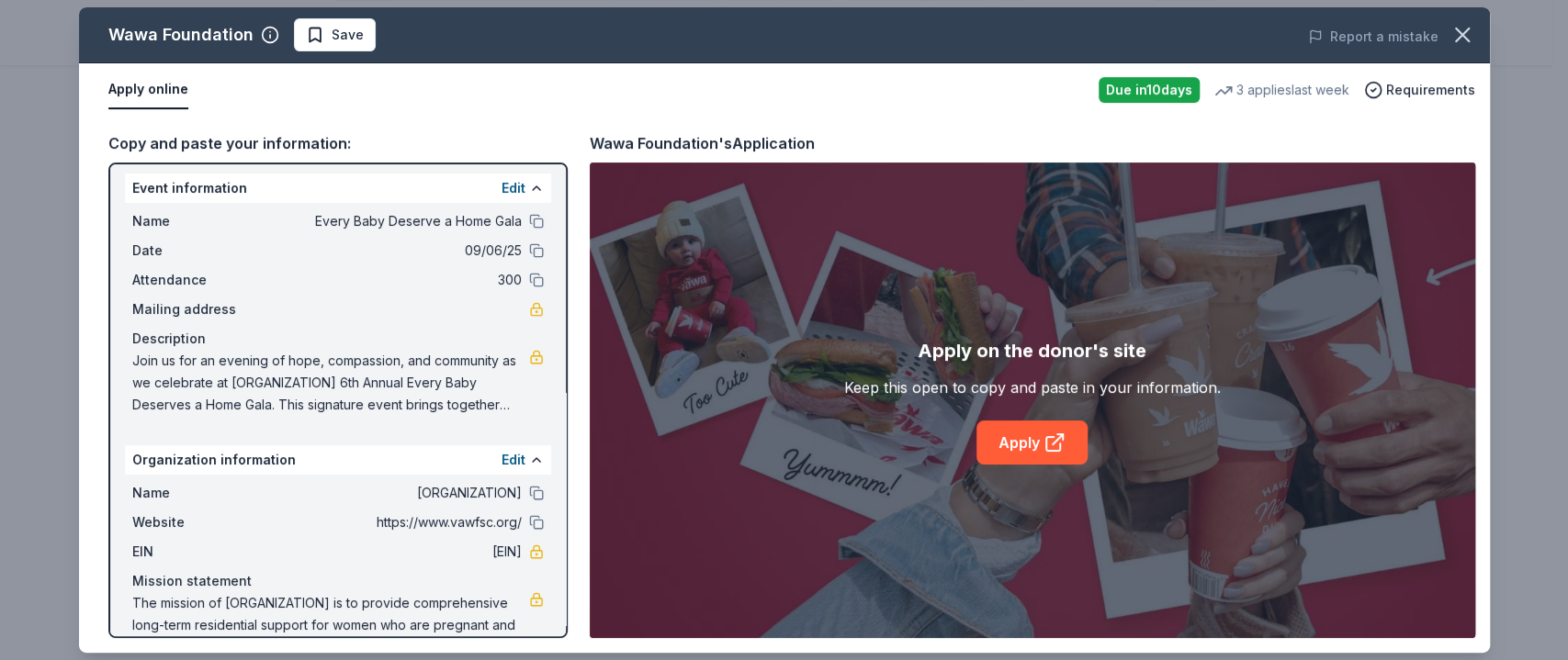 scroll, scrollTop: 0, scrollLeft: 0, axis: both 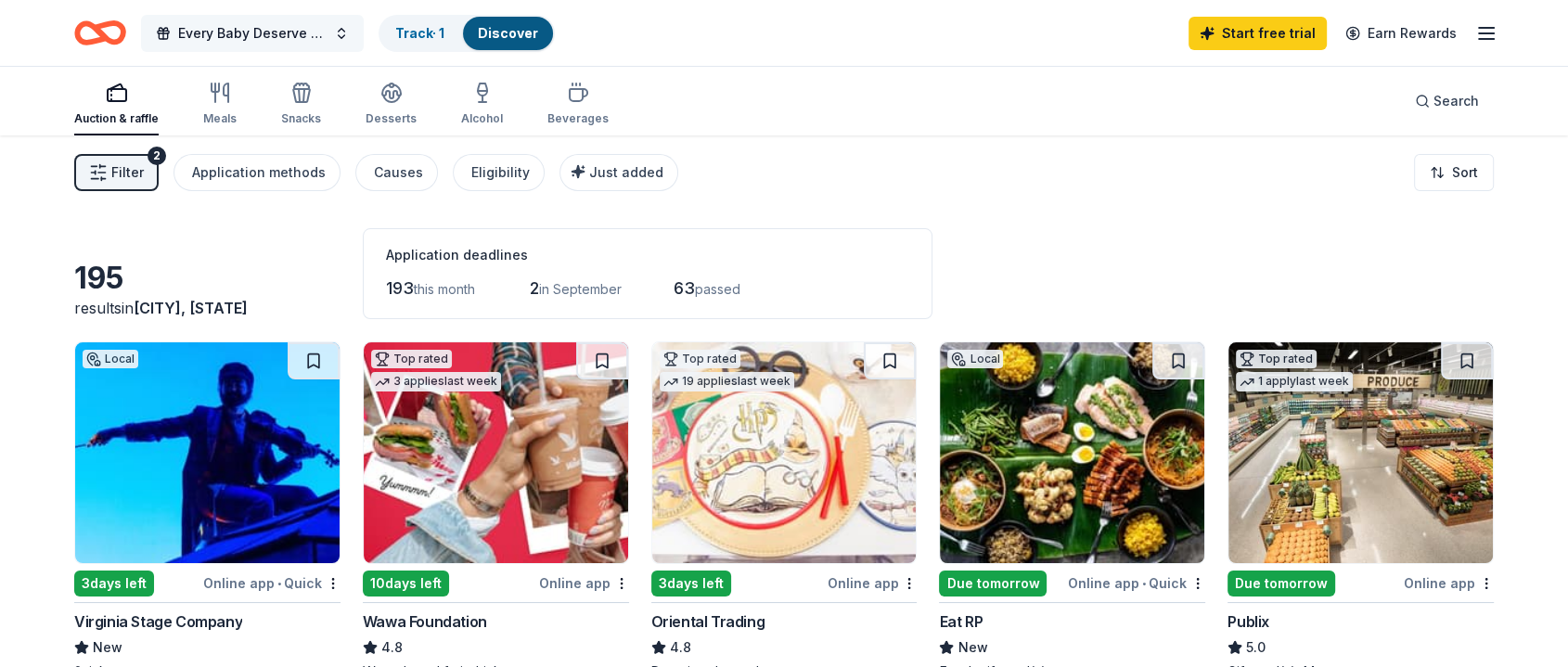 click on "Every Baby Deserve a Home Gala" at bounding box center [252, 33] 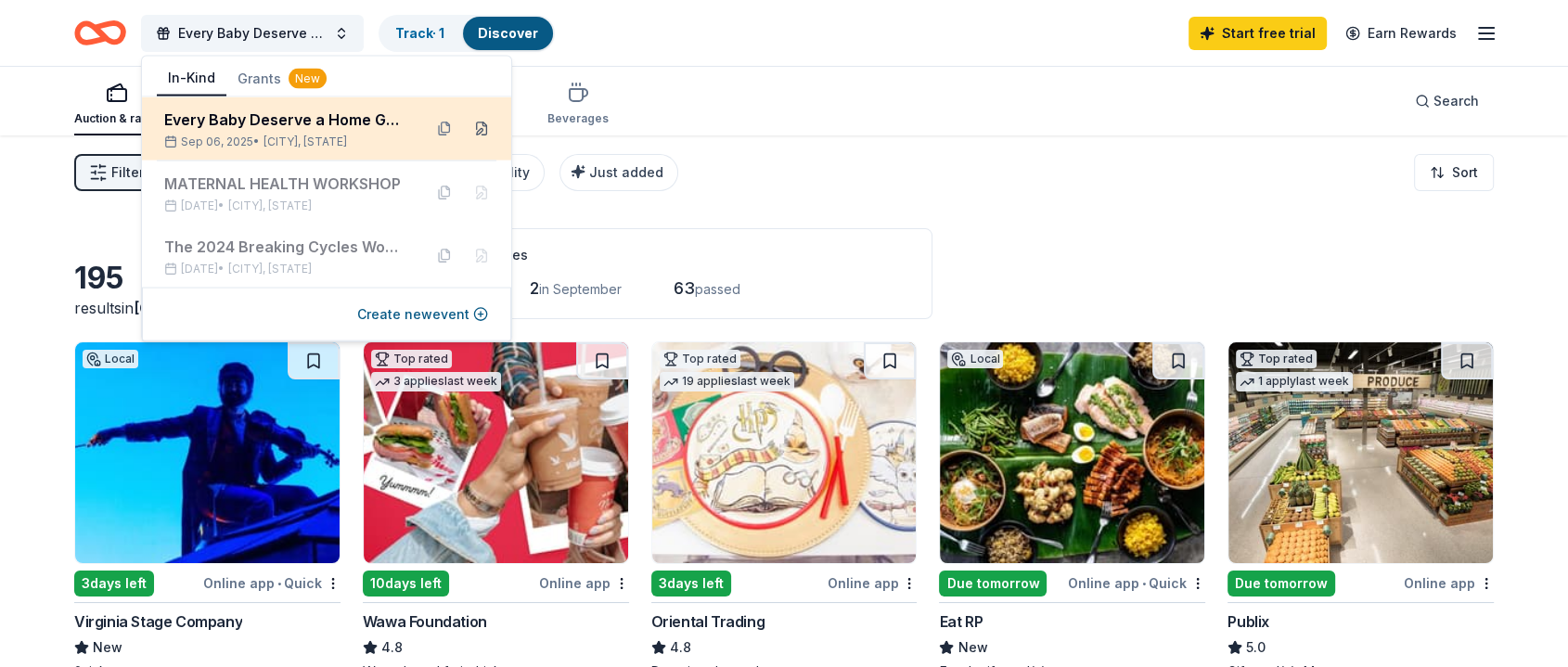 click at bounding box center [482, 129] 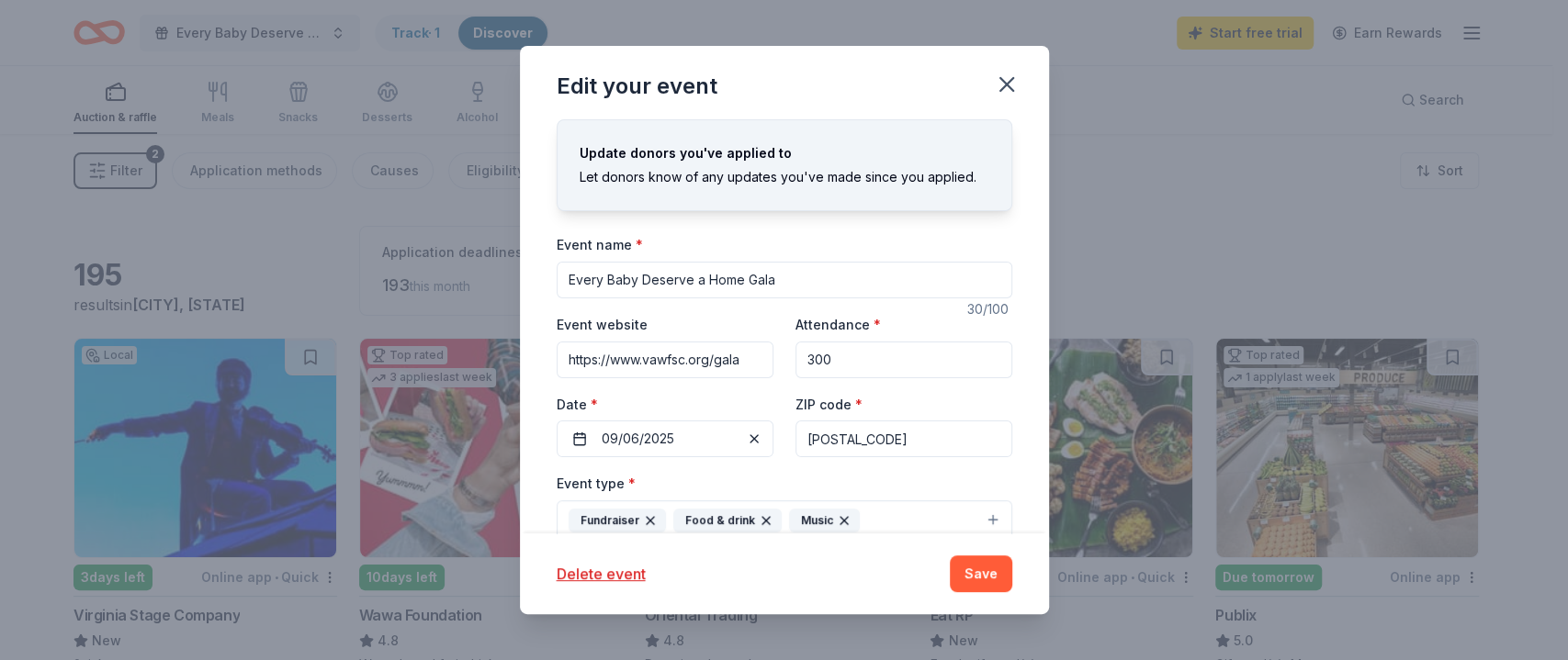 click on "Every Baby Deserve a Home Gala" at bounding box center [784, 280] 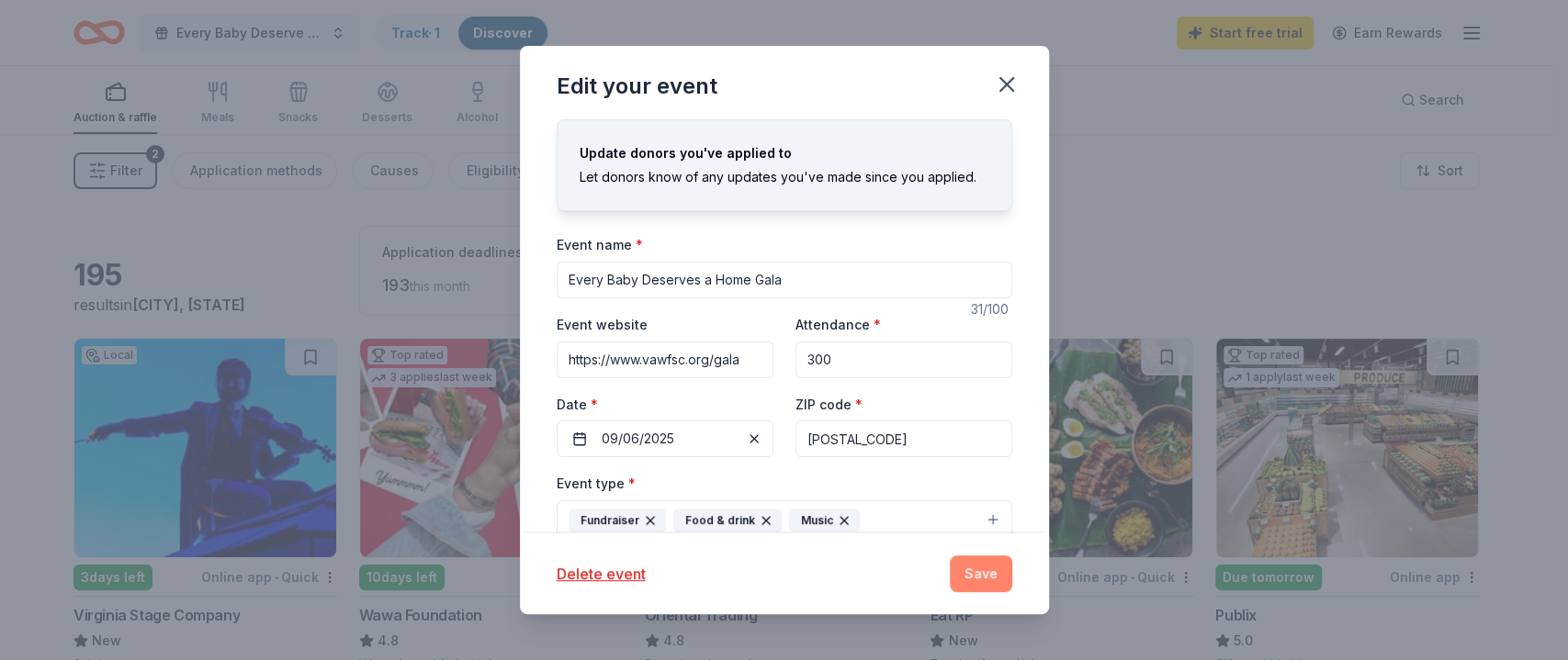 type on "Every Baby Deserves a Home Gala" 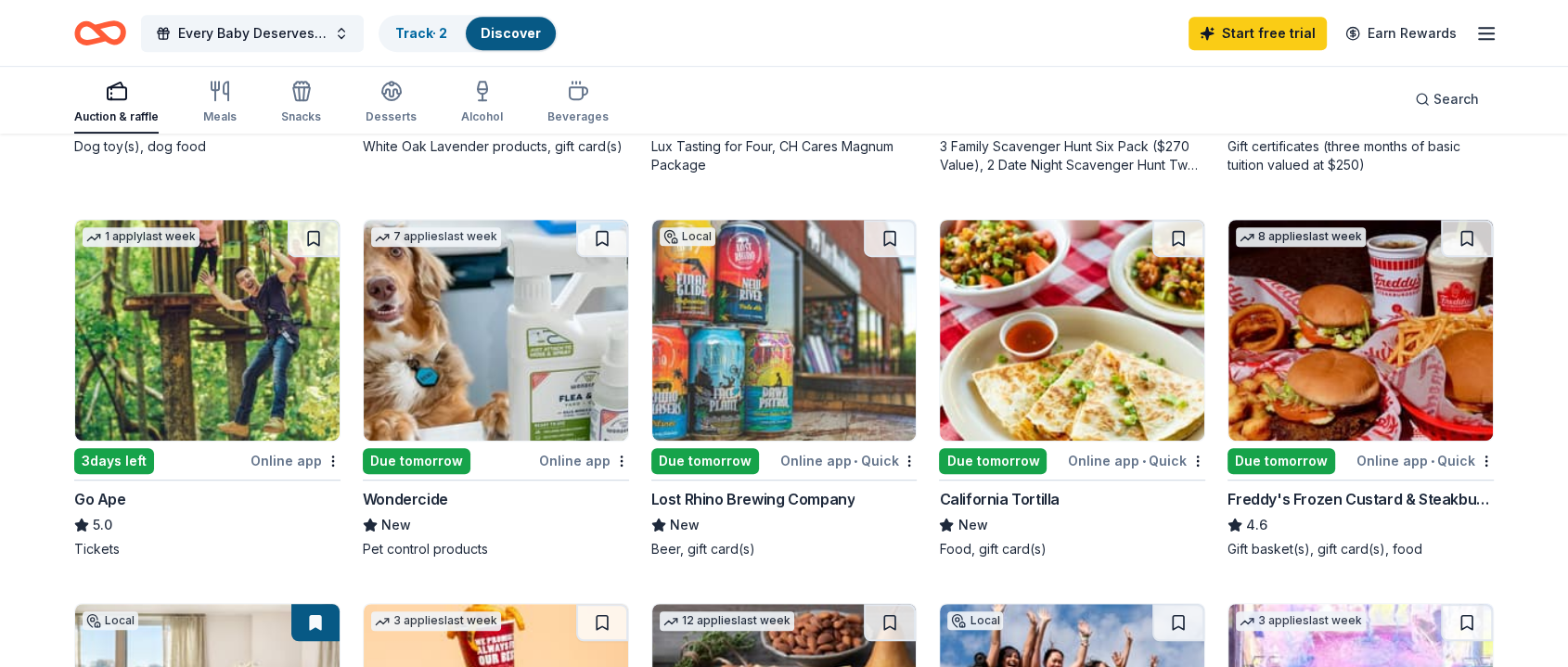 scroll, scrollTop: 1031, scrollLeft: 0, axis: vertical 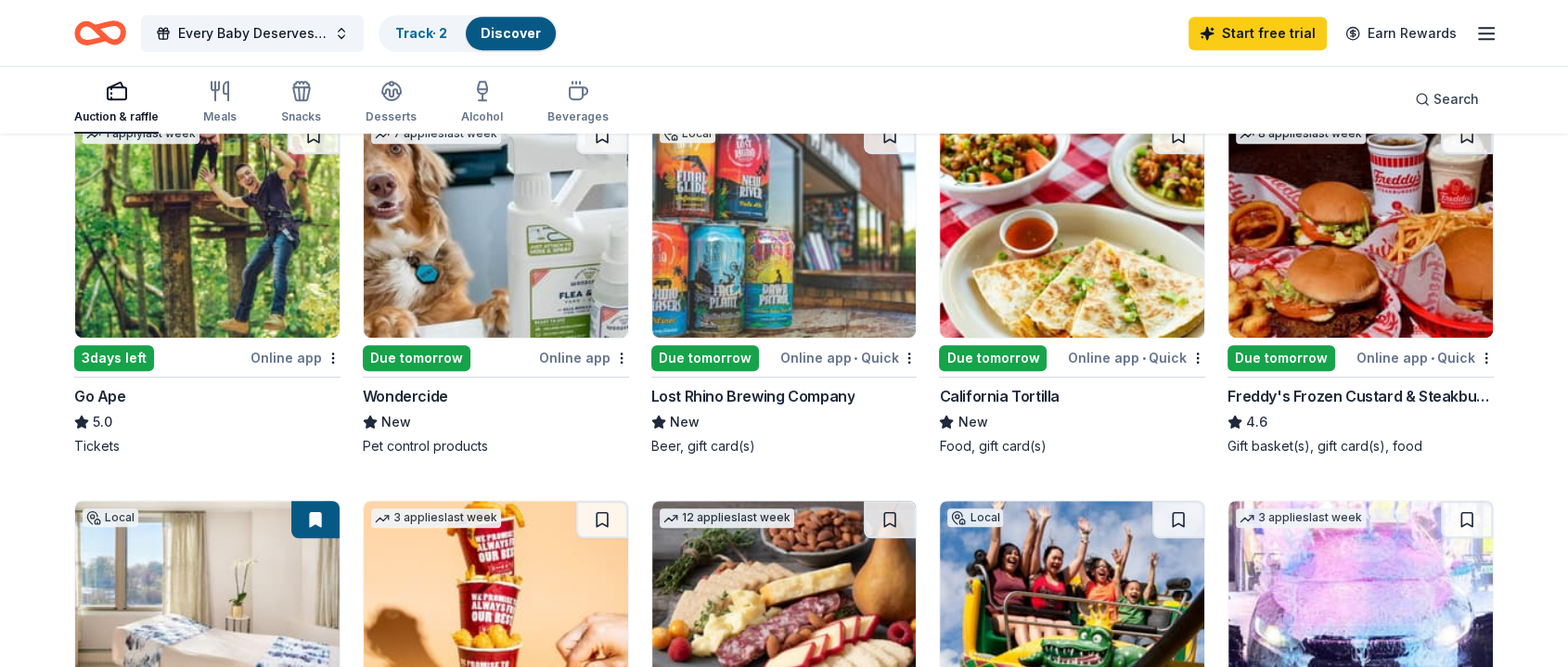 click on "Due tomorrow" at bounding box center [1281, 358] 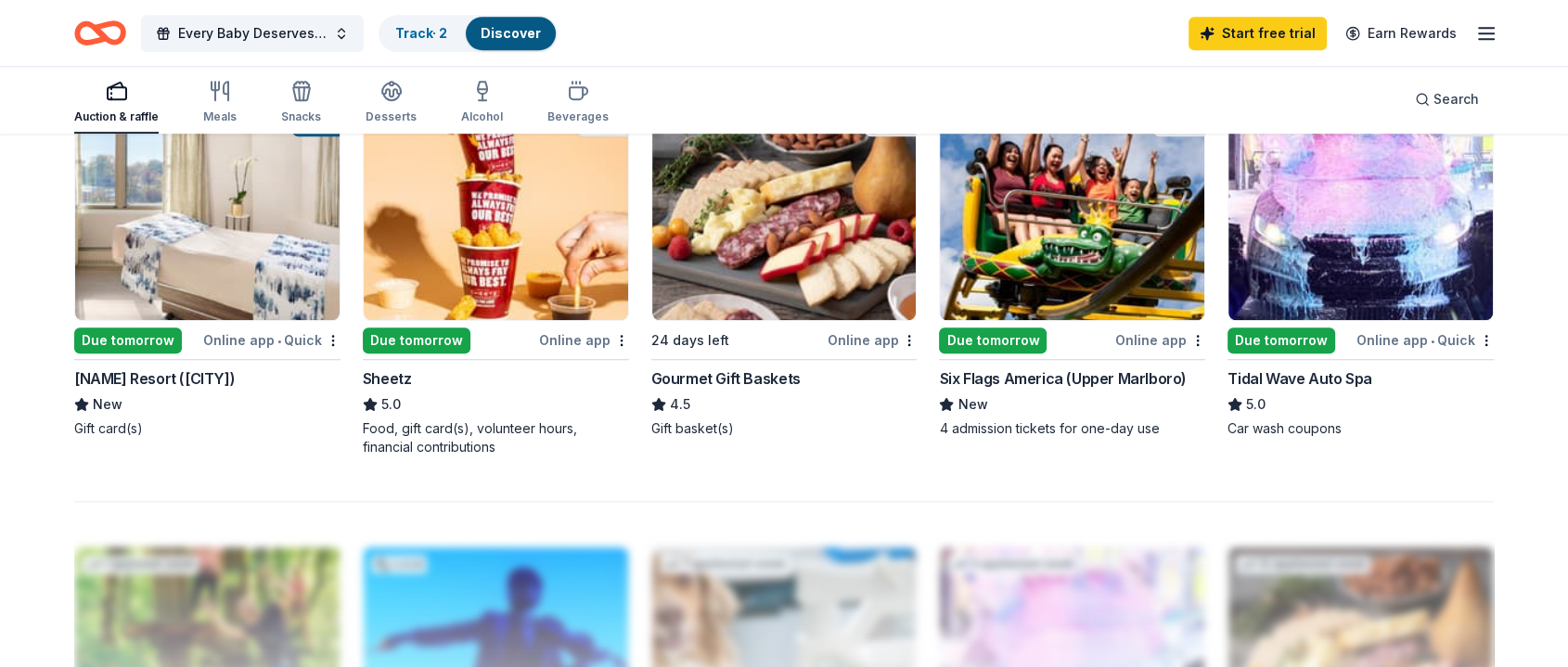 scroll, scrollTop: 1443, scrollLeft: 0, axis: vertical 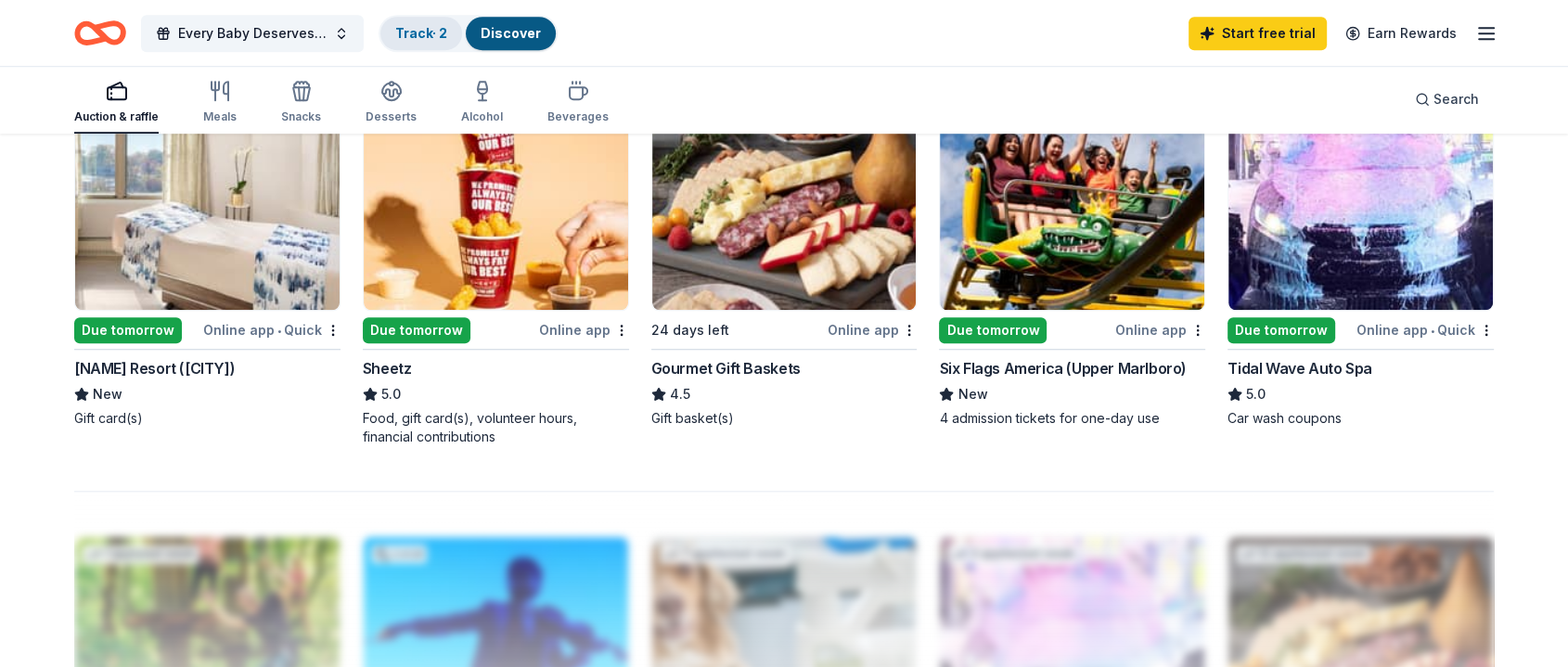 click on "Track  · 2" at bounding box center (421, 32) 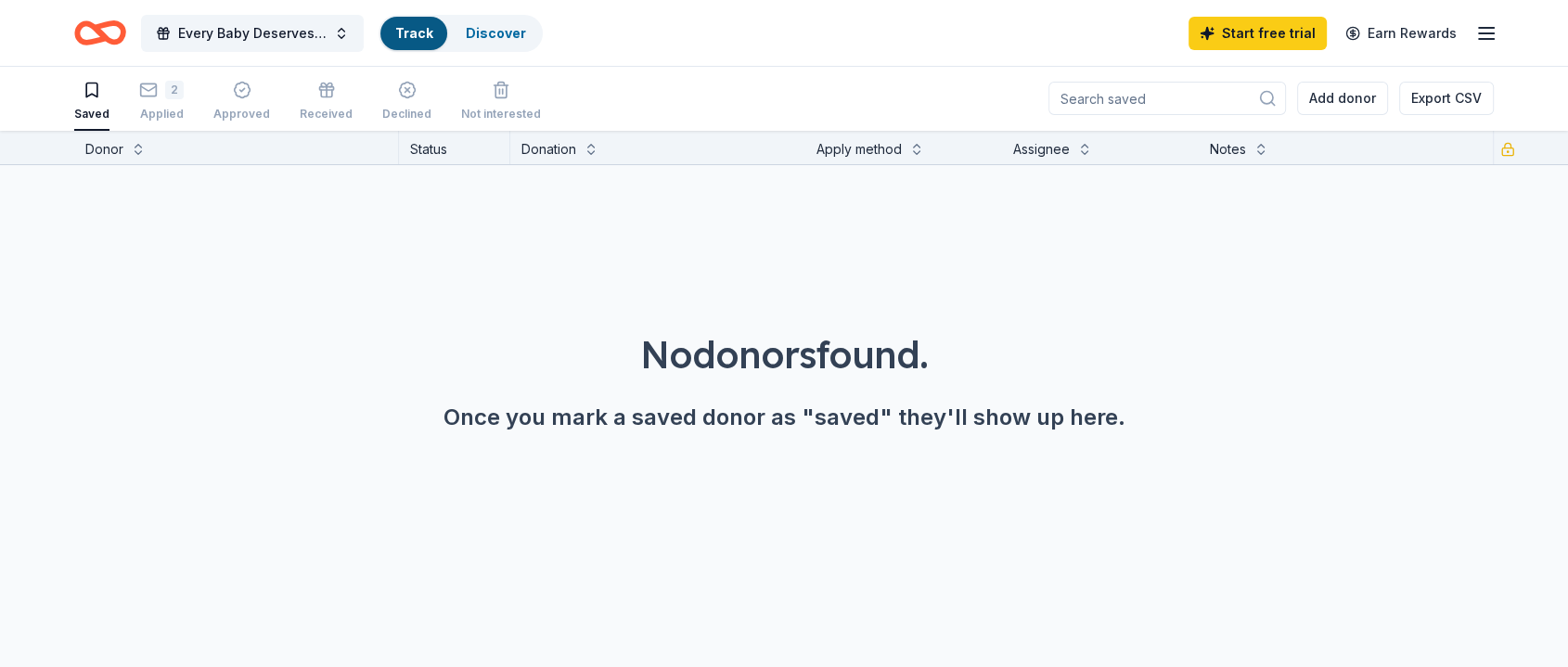click on "Track" at bounding box center (414, 32) 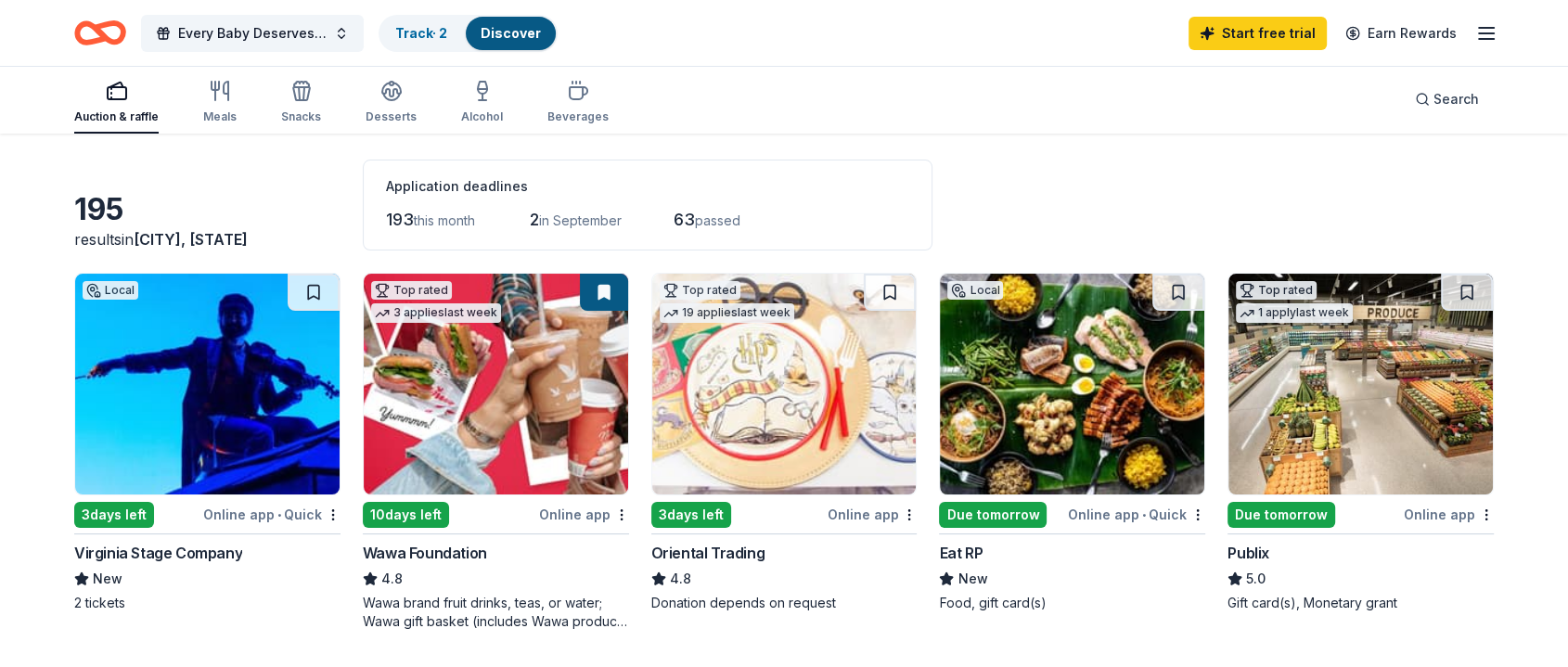 scroll, scrollTop: 0, scrollLeft: 0, axis: both 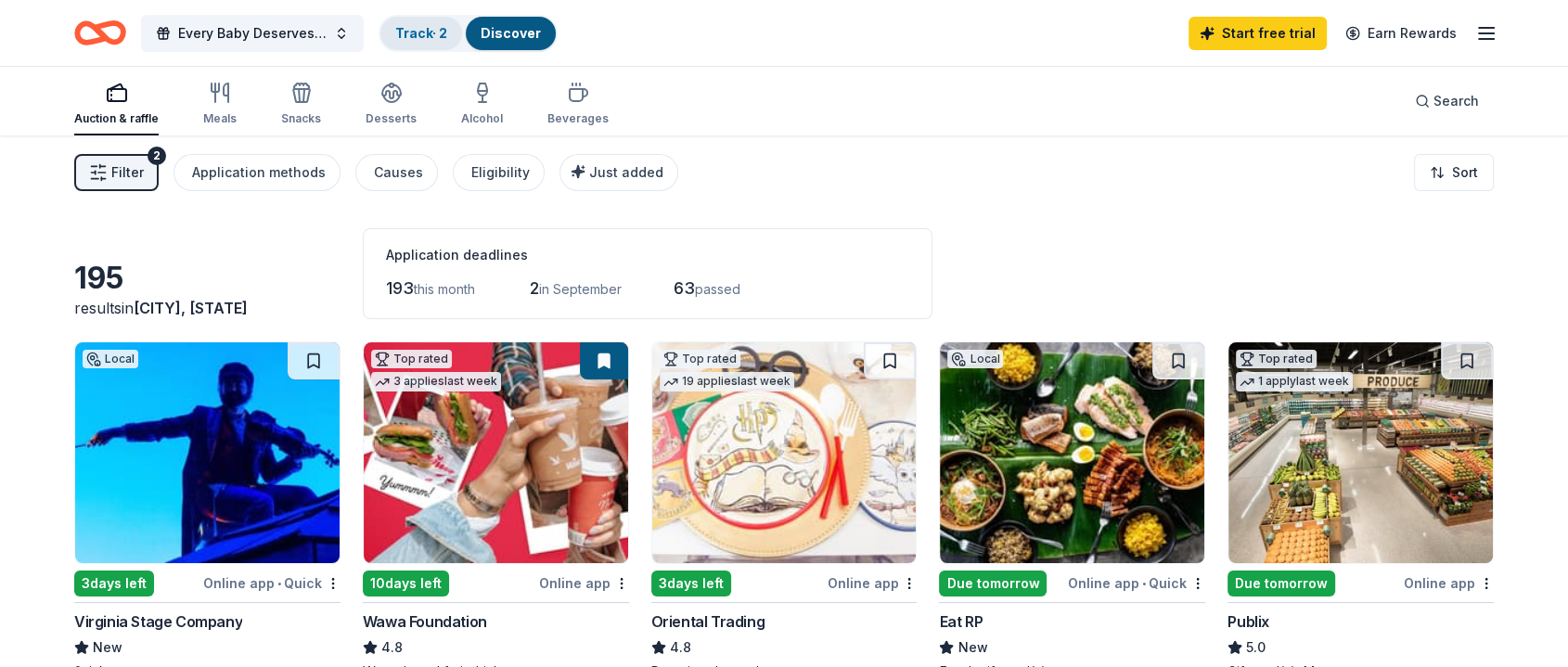 click on "Track  · 2" at bounding box center [421, 32] 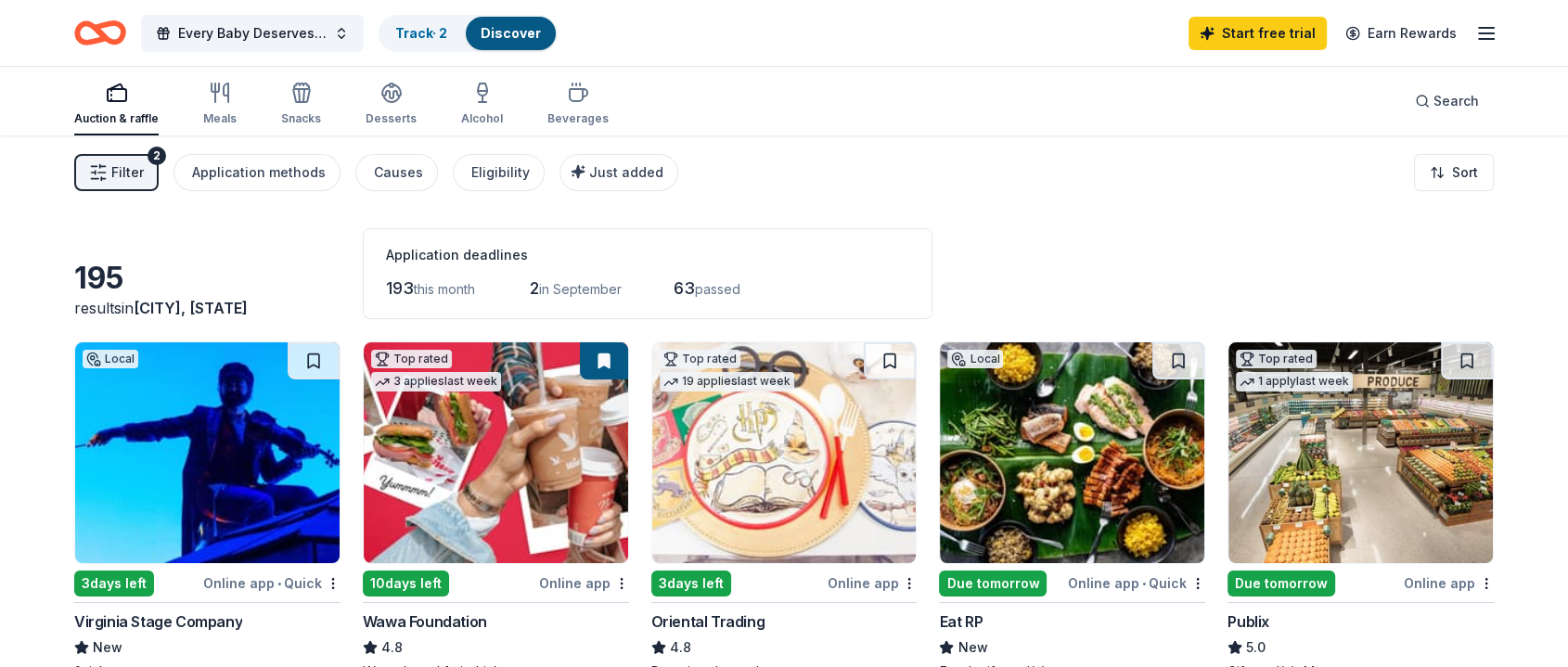 scroll, scrollTop: 0, scrollLeft: 0, axis: both 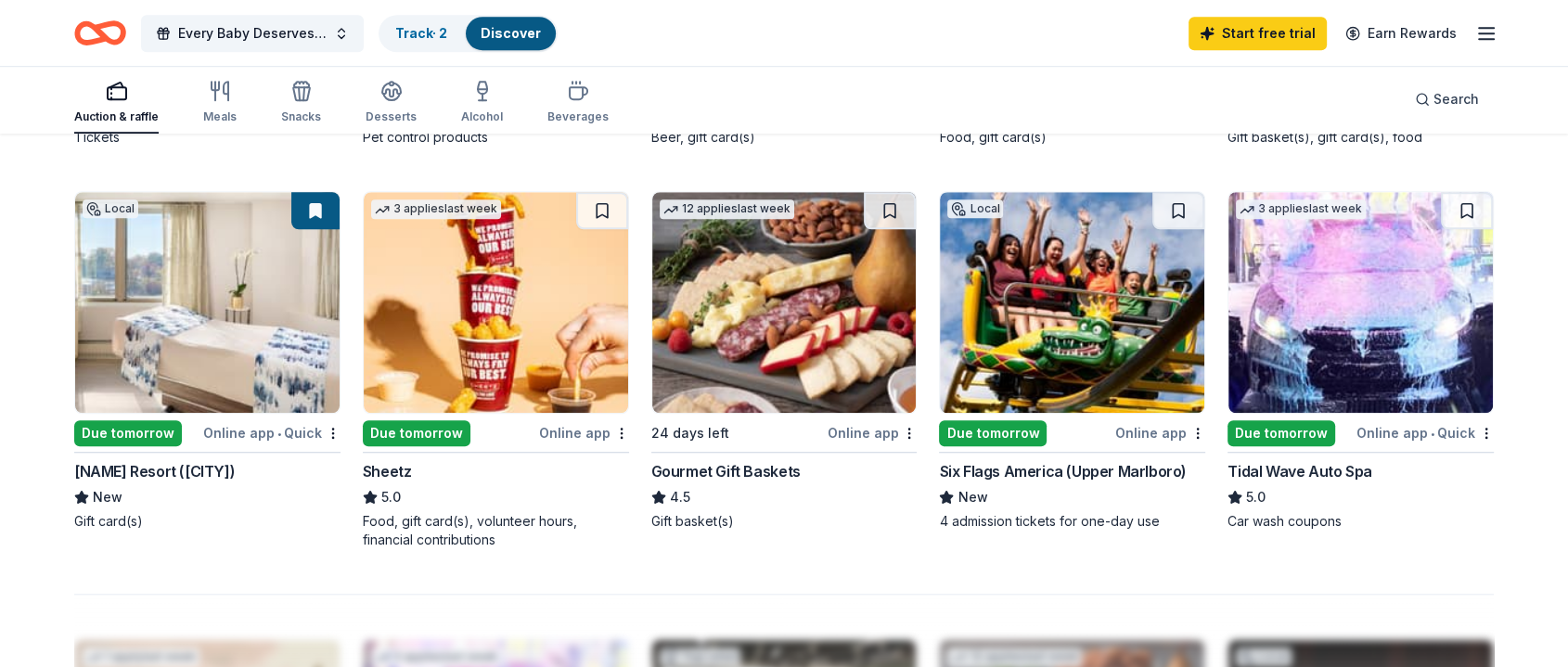 click at bounding box center [495, 302] 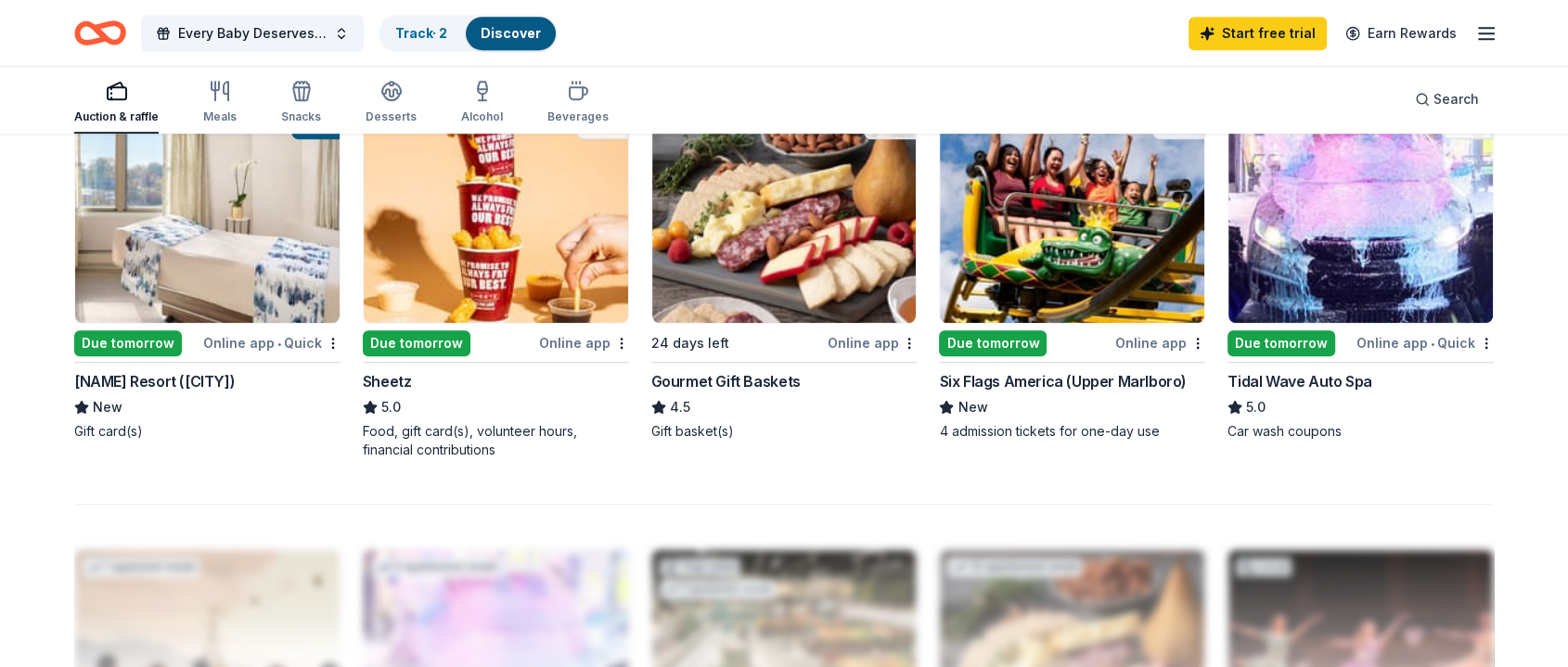 scroll, scrollTop: 1443, scrollLeft: 0, axis: vertical 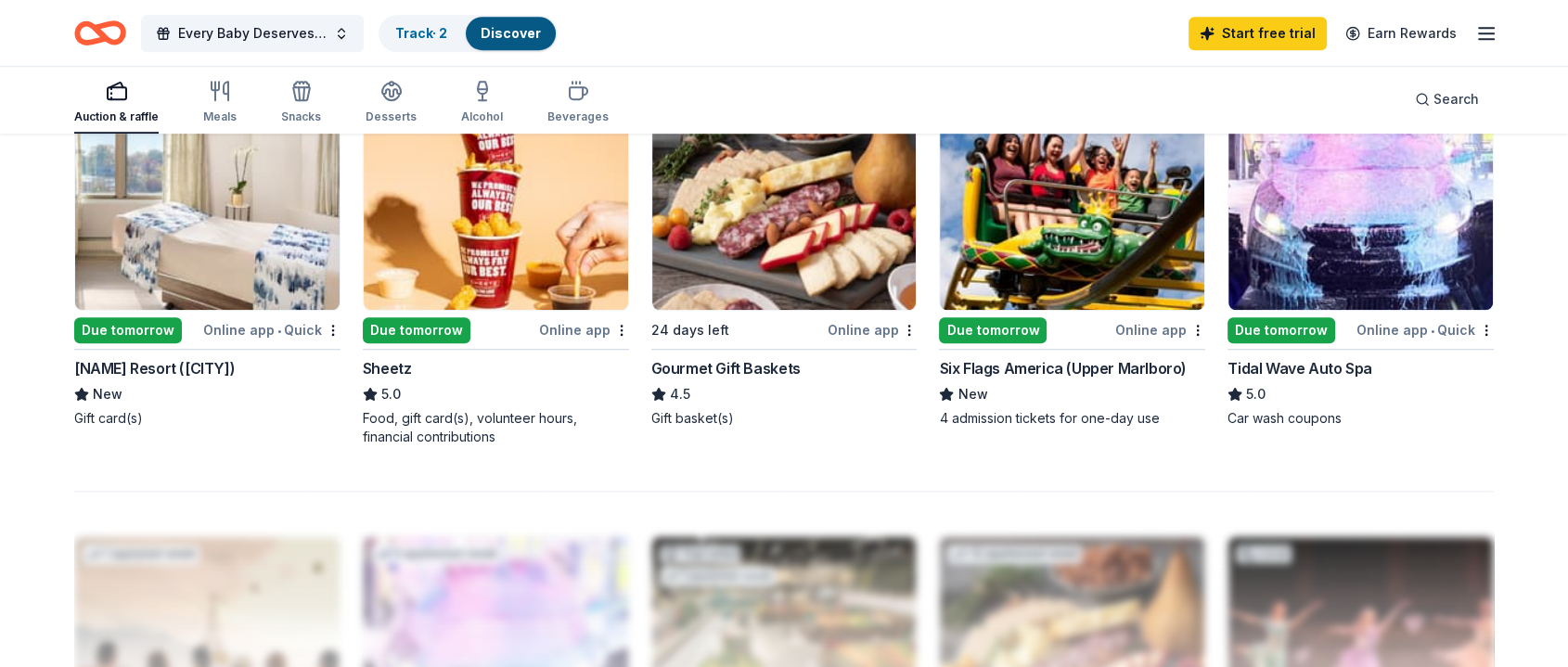 click at bounding box center (207, 199) 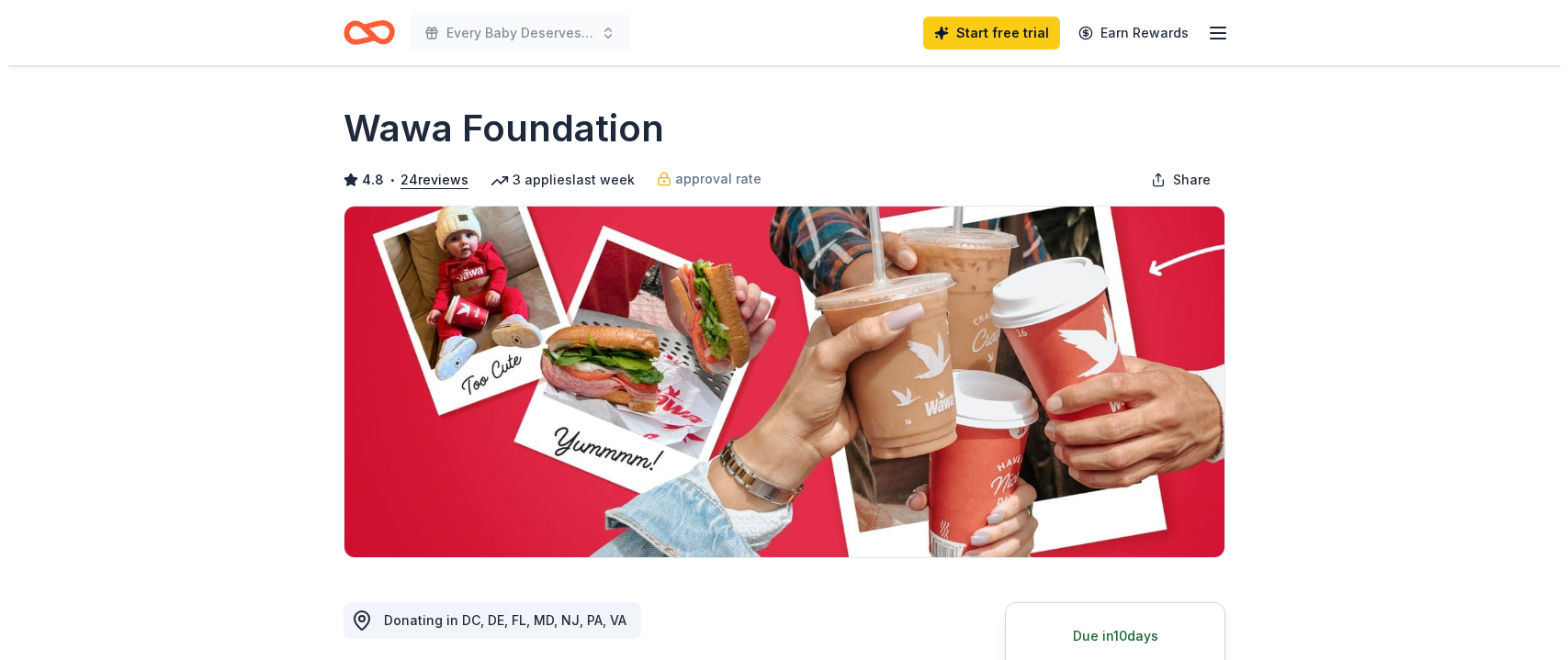 scroll, scrollTop: 509, scrollLeft: 0, axis: vertical 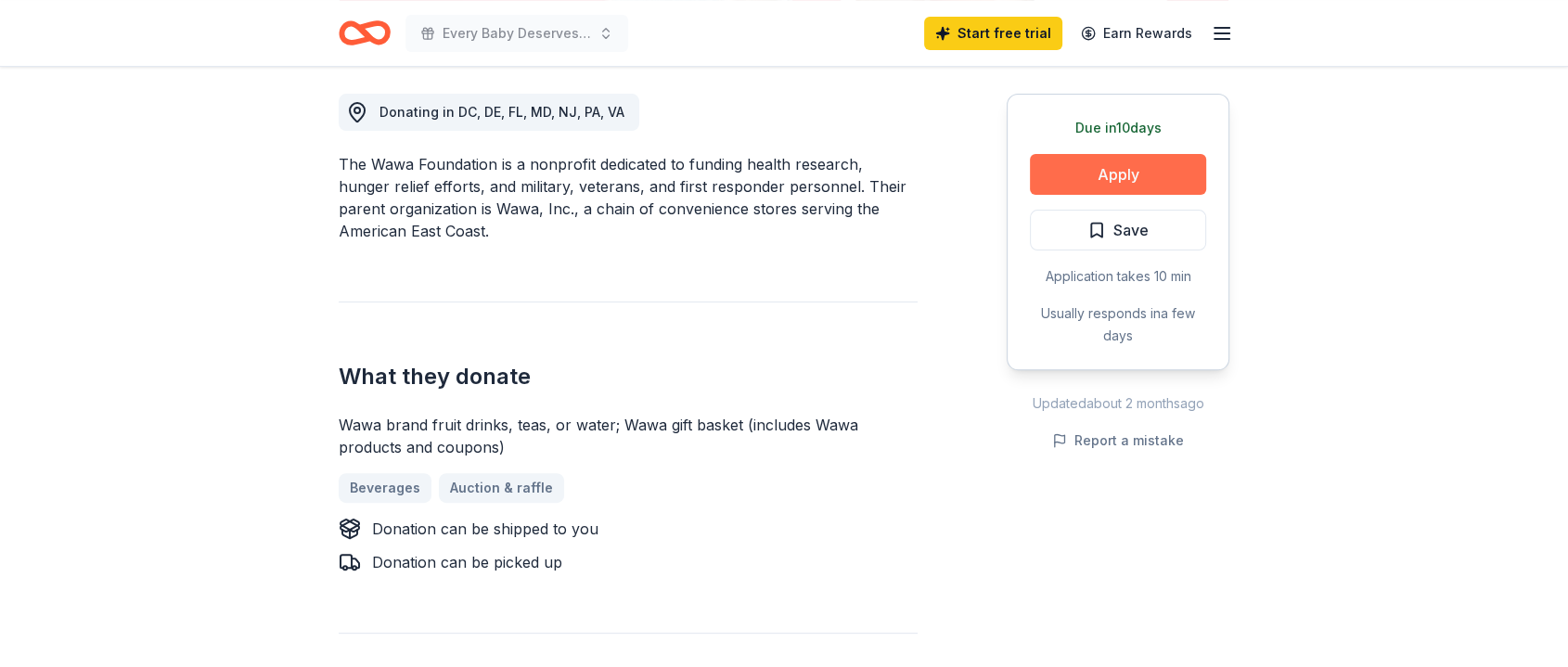 click on "Apply" at bounding box center [1118, 174] 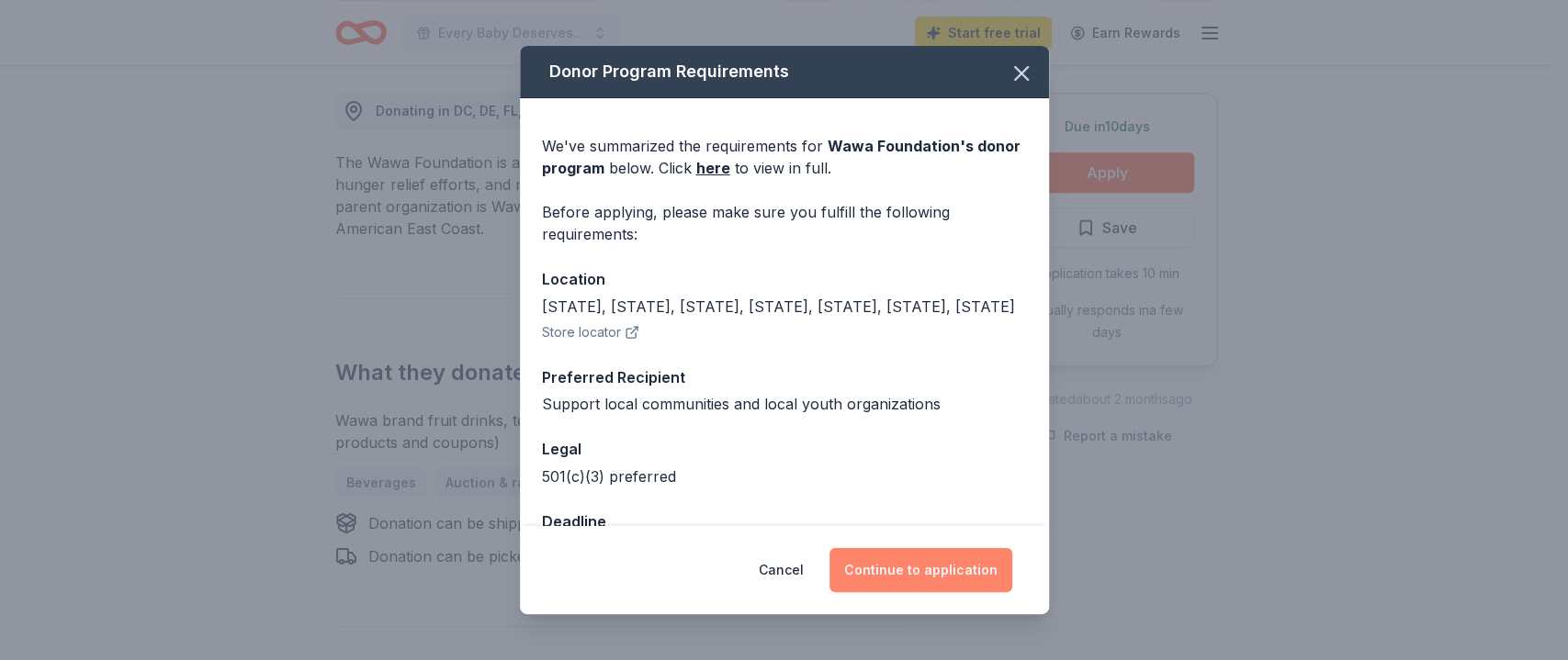 click on "Continue to application" at bounding box center (920, 570) 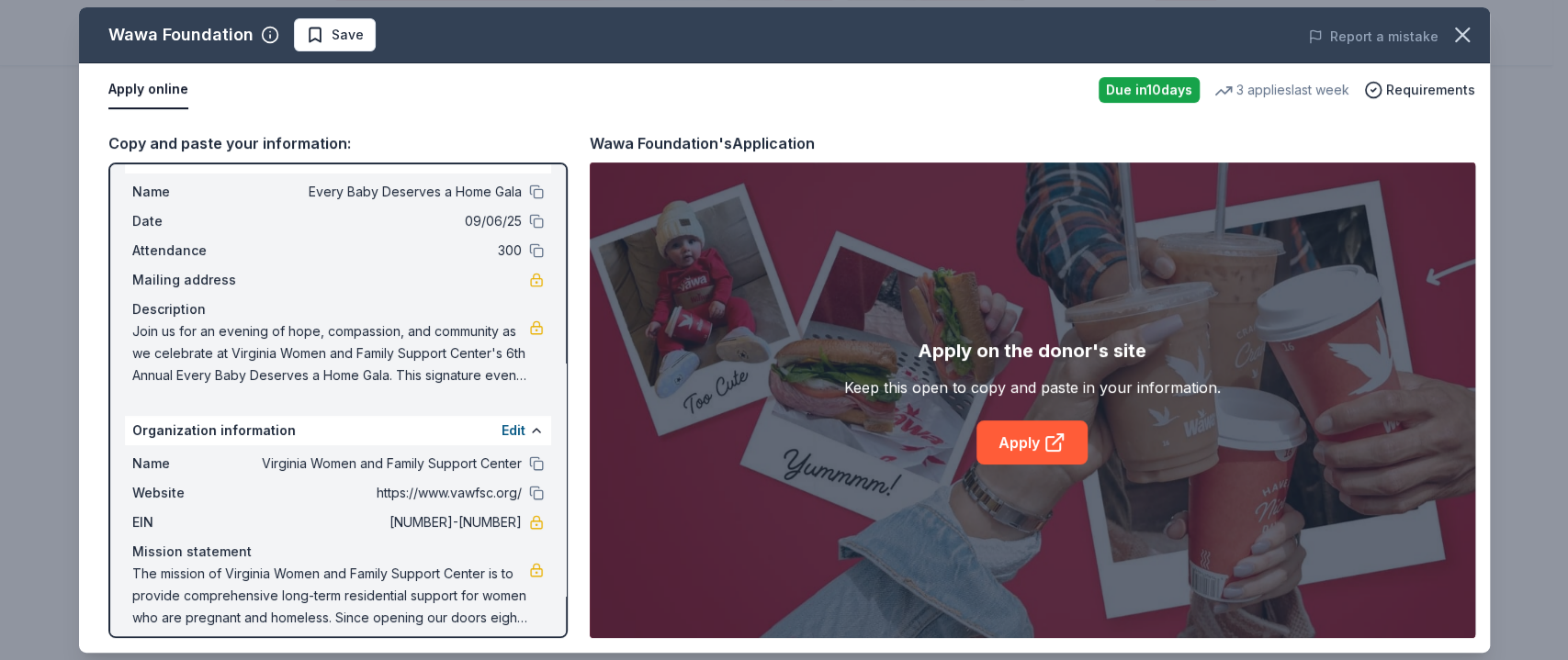 scroll, scrollTop: 49, scrollLeft: 0, axis: vertical 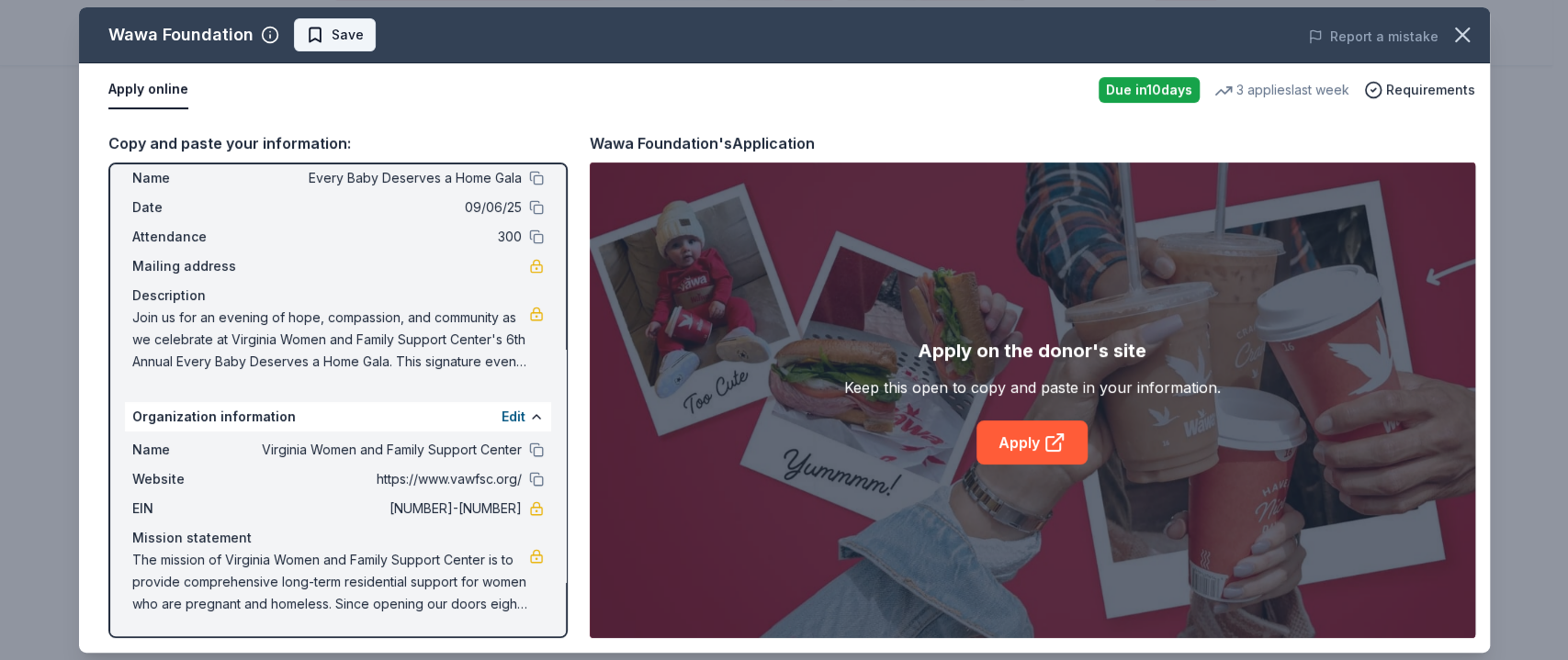 click on "Save" at bounding box center (347, 35) 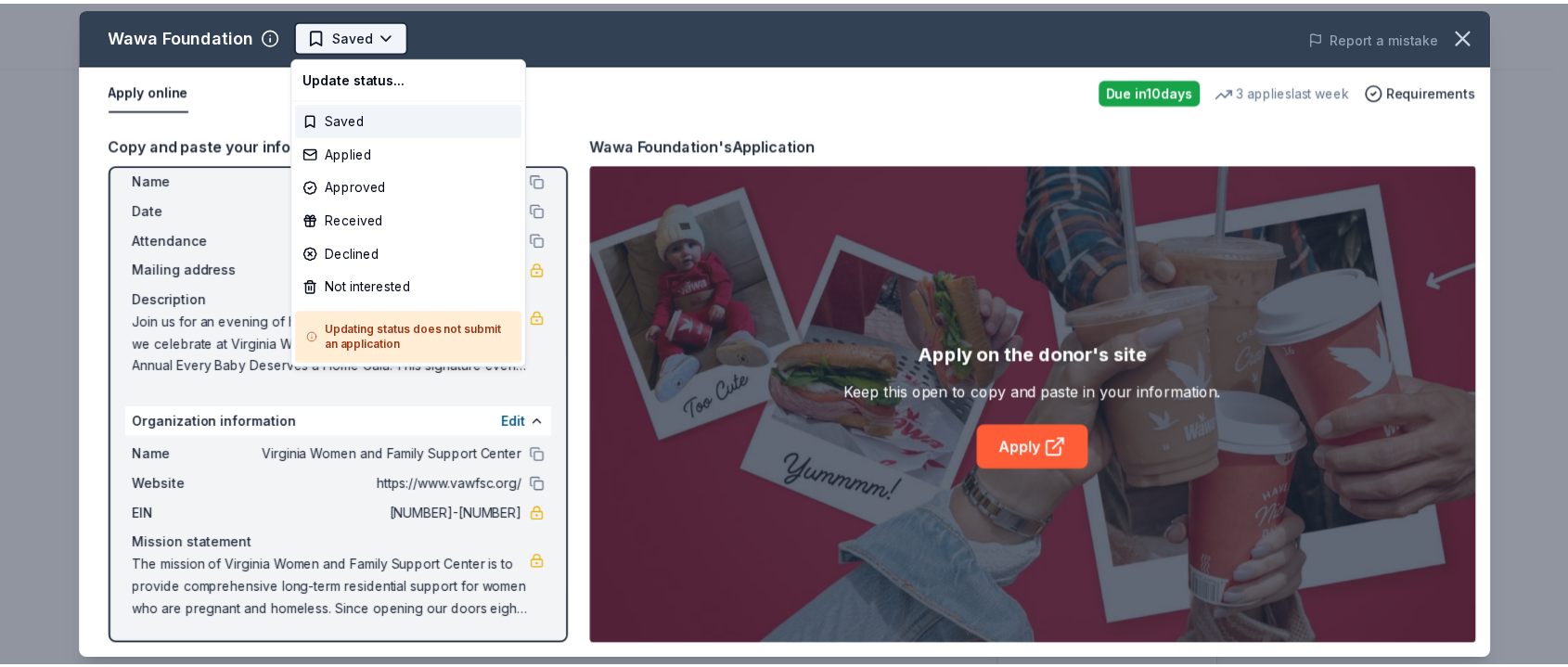 scroll, scrollTop: 0, scrollLeft: 0, axis: both 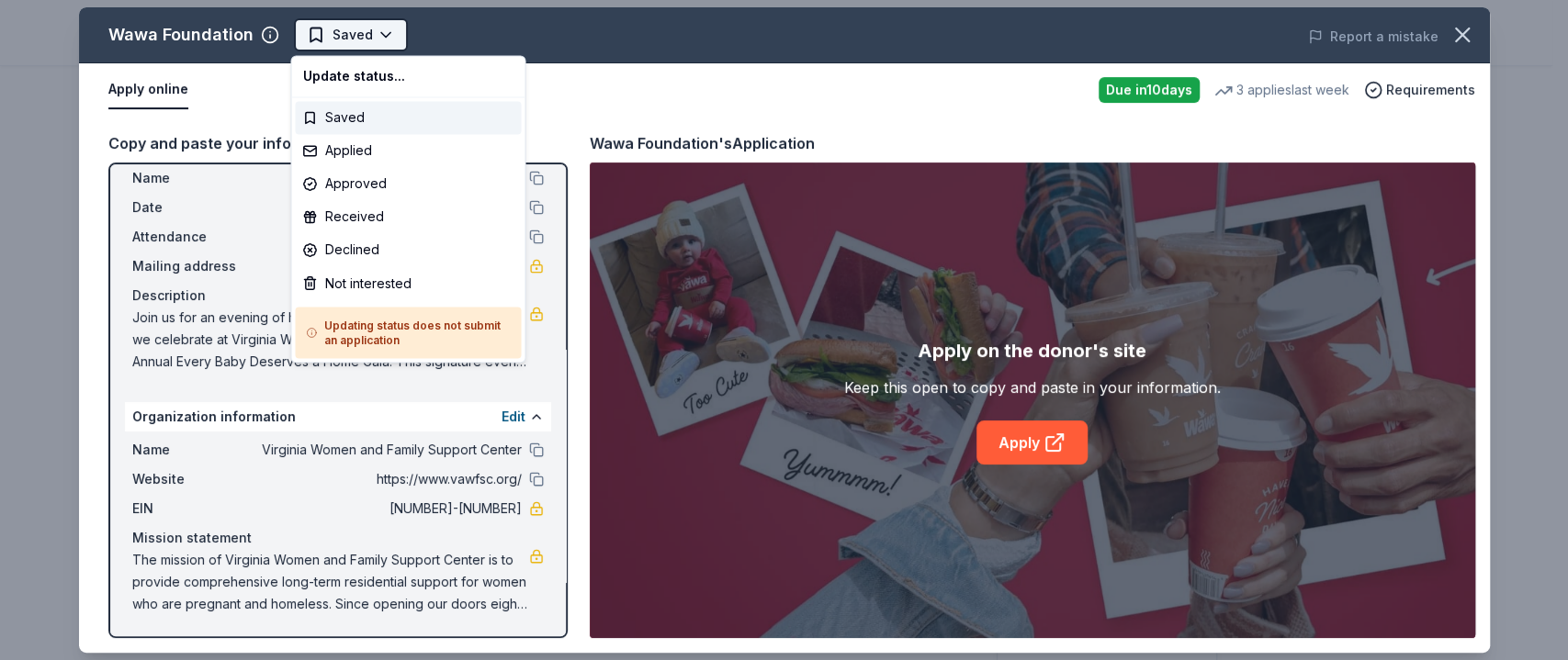 click on "Every Baby Deserves a Home Gala Saved Apply Due in  10  days Share Wawa Foundation 4.8 • 24  reviews 3   applies  last week approval rate Share Donating in DC, DE, FL, MD, NJ, PA, VA The Wawa Foundation is a nonprofit dedicated to funding health research, hunger relief efforts, and military, veterans, and first responder personnel. Their parent organization is Wawa, Inc., a chain of convenience stores serving the American East Coast. What they donate Wawa brand fruit drinks, teas, or water; Wawa gift basket (includes Wawa products and coupons) Beverages Auction & raffle Donation can be shipped to you Donation can be picked up Who they donate to  Preferred Support local communities and local youth organizations Children 501(c)(3) preferred approval rate 20 % approved 30 % declined 50 % no response Start free Pro trial to view approval rates and average donation values Due in  10  days Apply Saved Application takes 10 min Usually responds in  a few days Updated  about 2 months  ago Report a mistake 4.8 • 24" at bounding box center (784, 330) 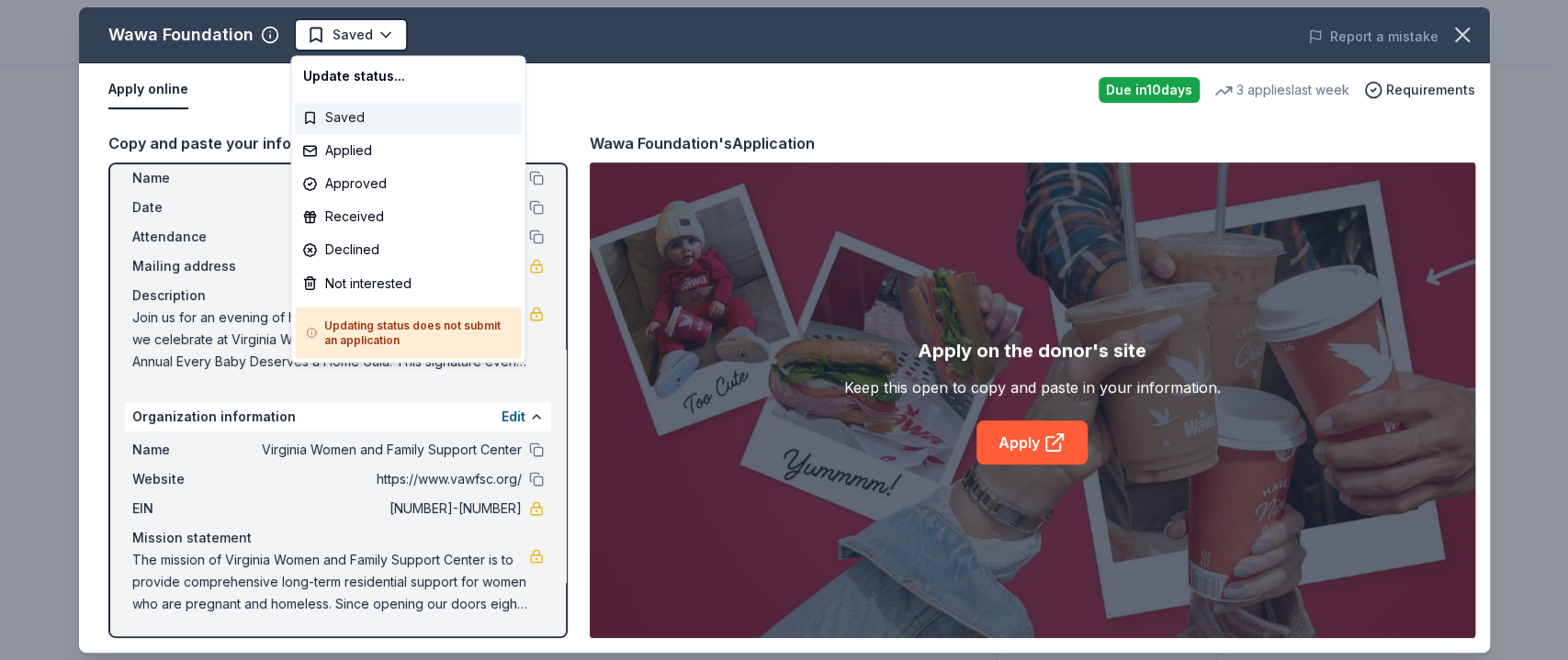 click on "Saved" at bounding box center [408, 117] 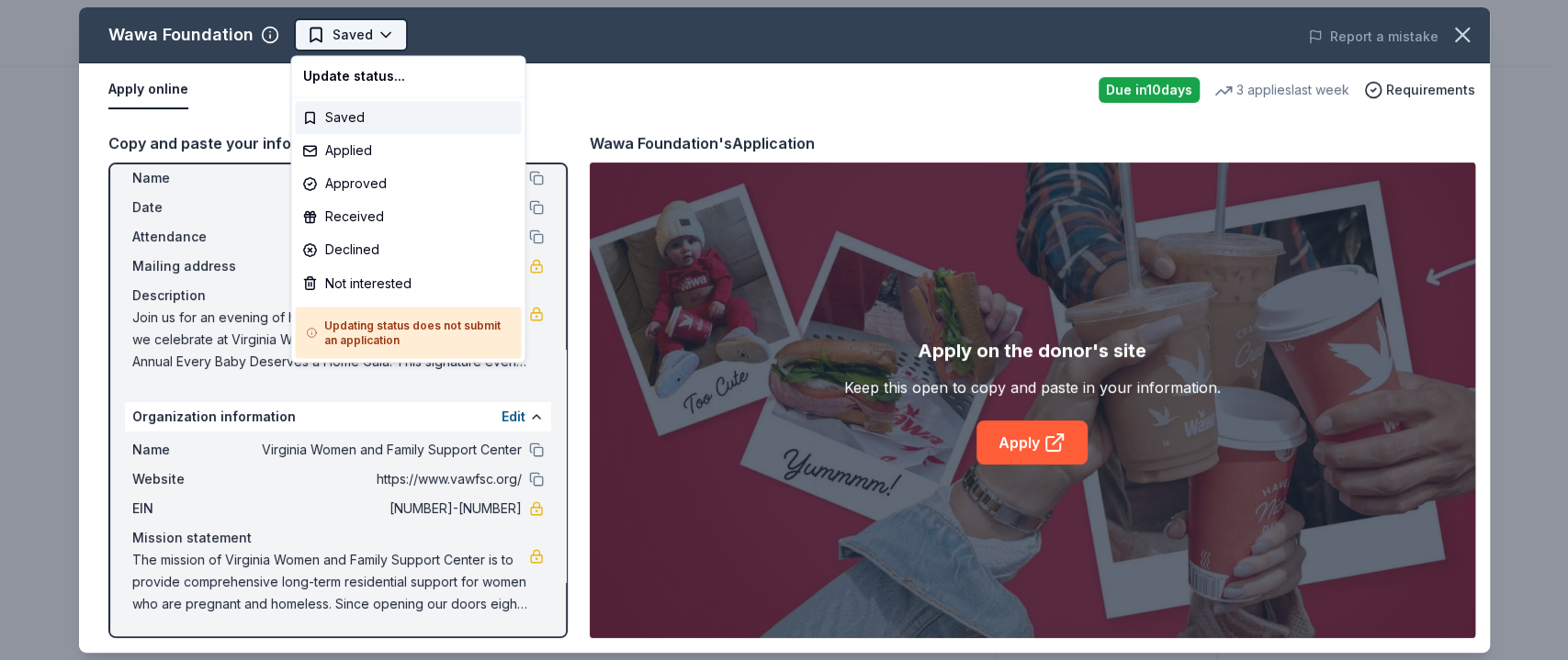 click on "Every Baby Deserves a Home Gala Saved Apply Due in  10  days Share Wawa Foundation 4.8 • 24  reviews 3   applies  last week approval rate Share Donating in DC, DE, FL, MD, NJ, PA, VA The Wawa Foundation is a nonprofit dedicated to funding health research, hunger relief efforts, and military, veterans, and first responder personnel. Their parent organization is Wawa, Inc., a chain of convenience stores serving the American East Coast. What they donate Wawa brand fruit drinks, teas, or water; Wawa gift basket (includes Wawa products and coupons) Beverages Auction & raffle Donation can be shipped to you Donation can be picked up Who they donate to  Preferred Support local communities and local youth organizations Children 501(c)(3) preferred approval rate 20 % approved 30 % declined 50 % no response Start free Pro trial to view approval rates and average donation values Due in  10  days Apply Saved Application takes 10 min Usually responds in  a few days Updated  about 2 months  ago Report a mistake 4.8 • 24" at bounding box center [784, 330] 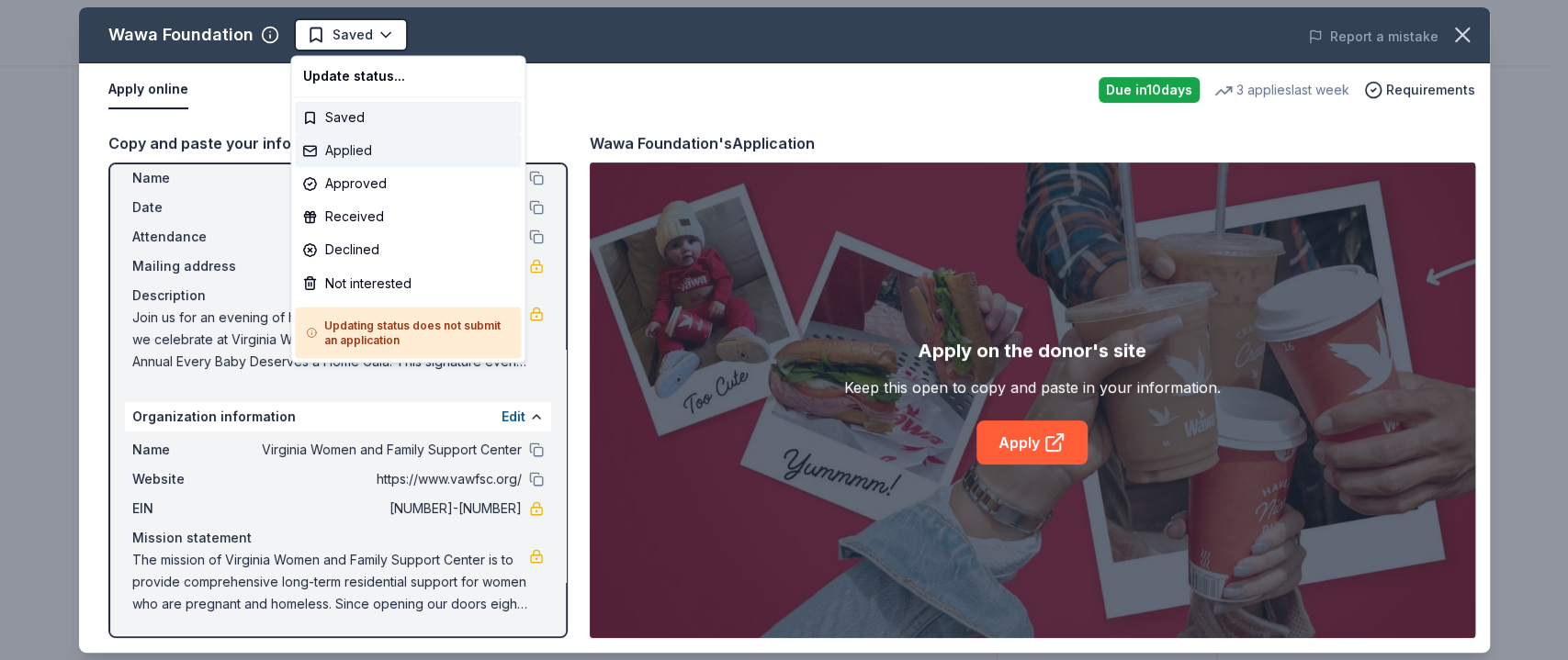 click on "Applied" at bounding box center (408, 151) 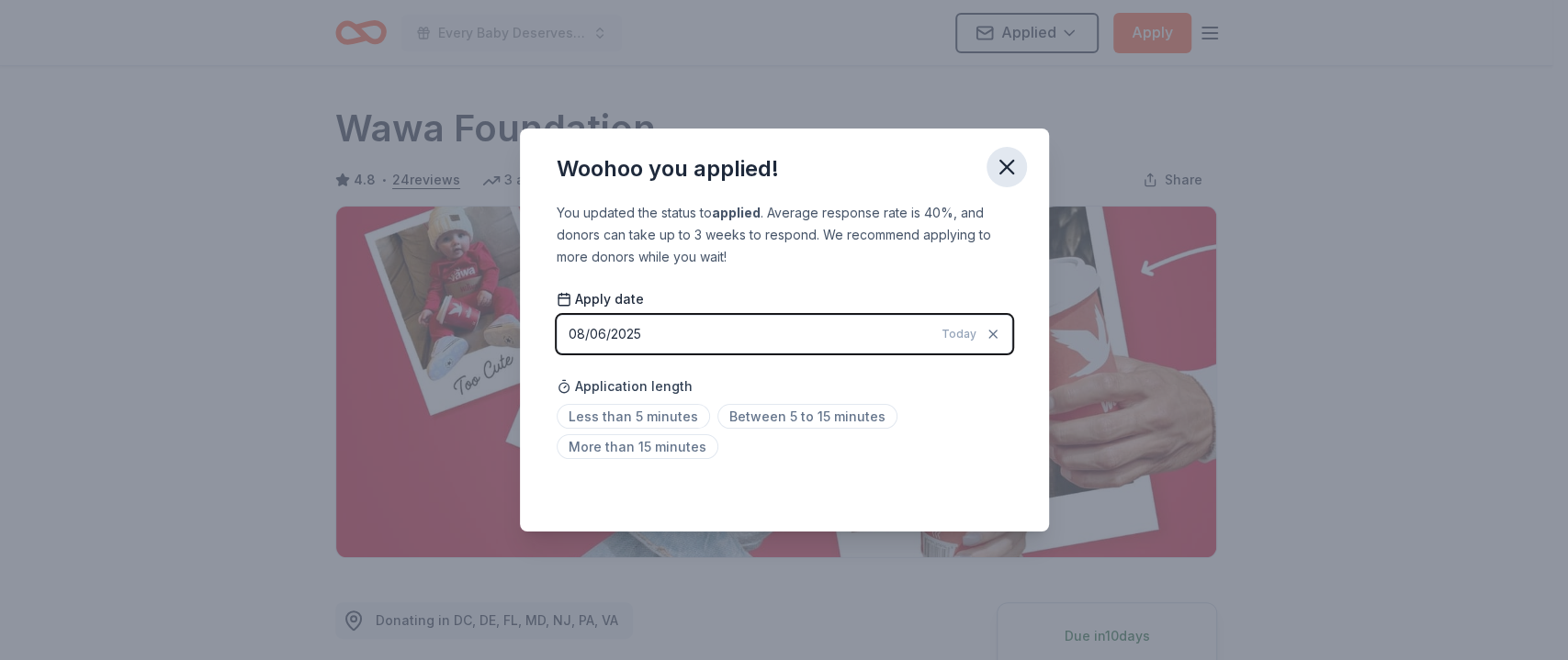 click 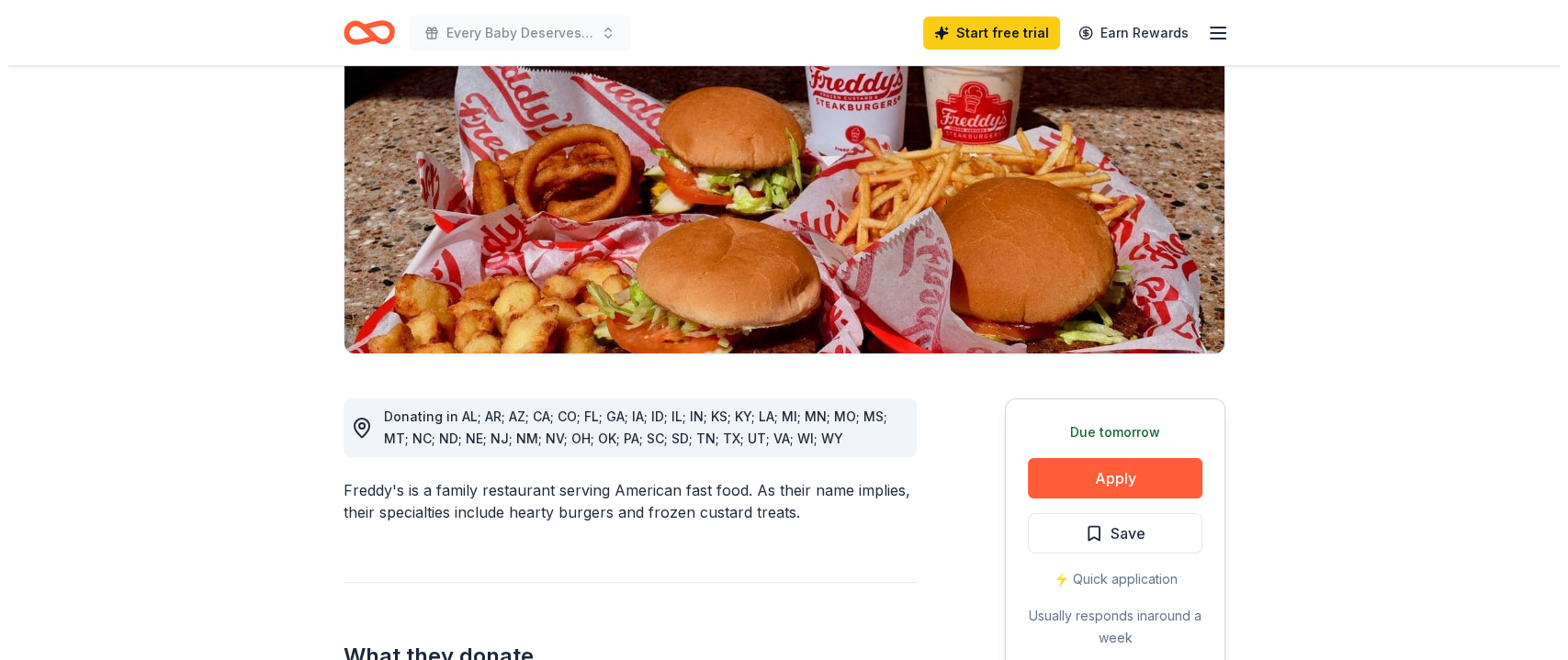 scroll, scrollTop: 509, scrollLeft: 0, axis: vertical 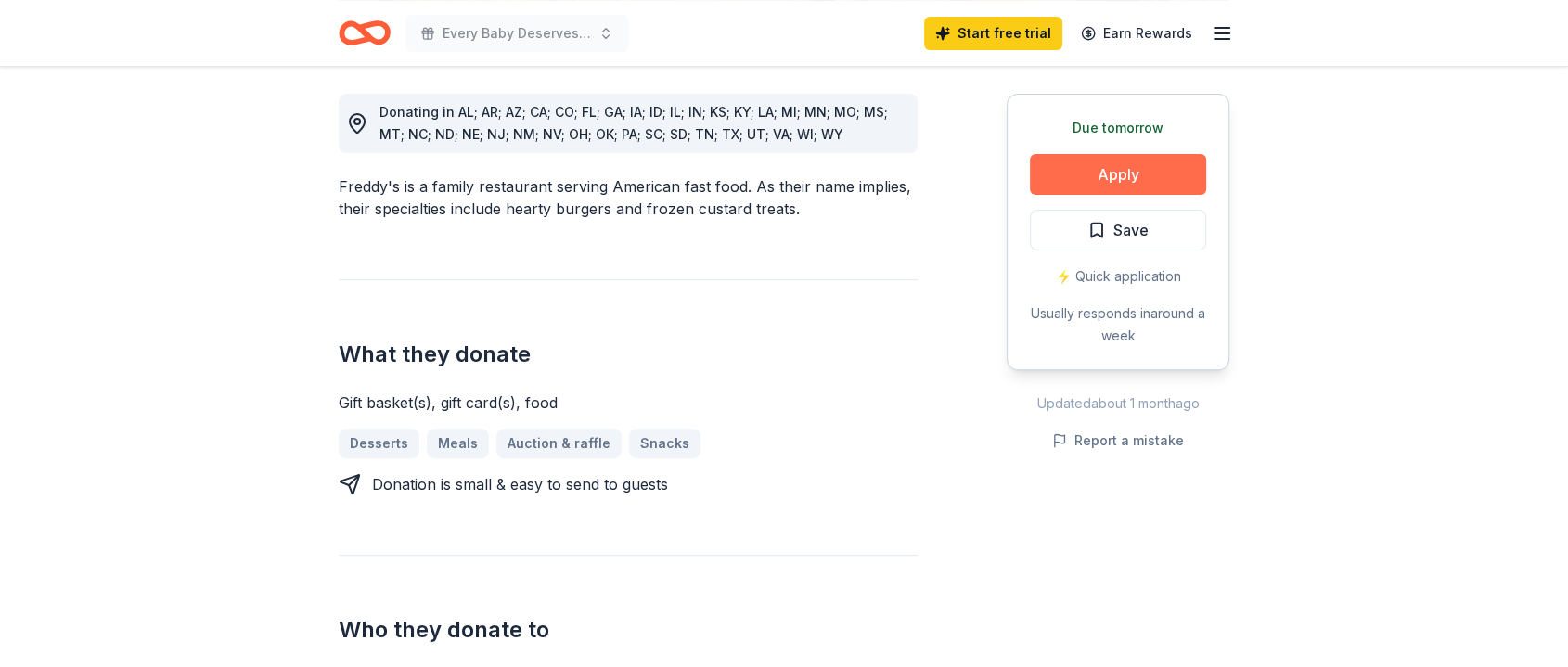 click on "Apply" at bounding box center (1118, 174) 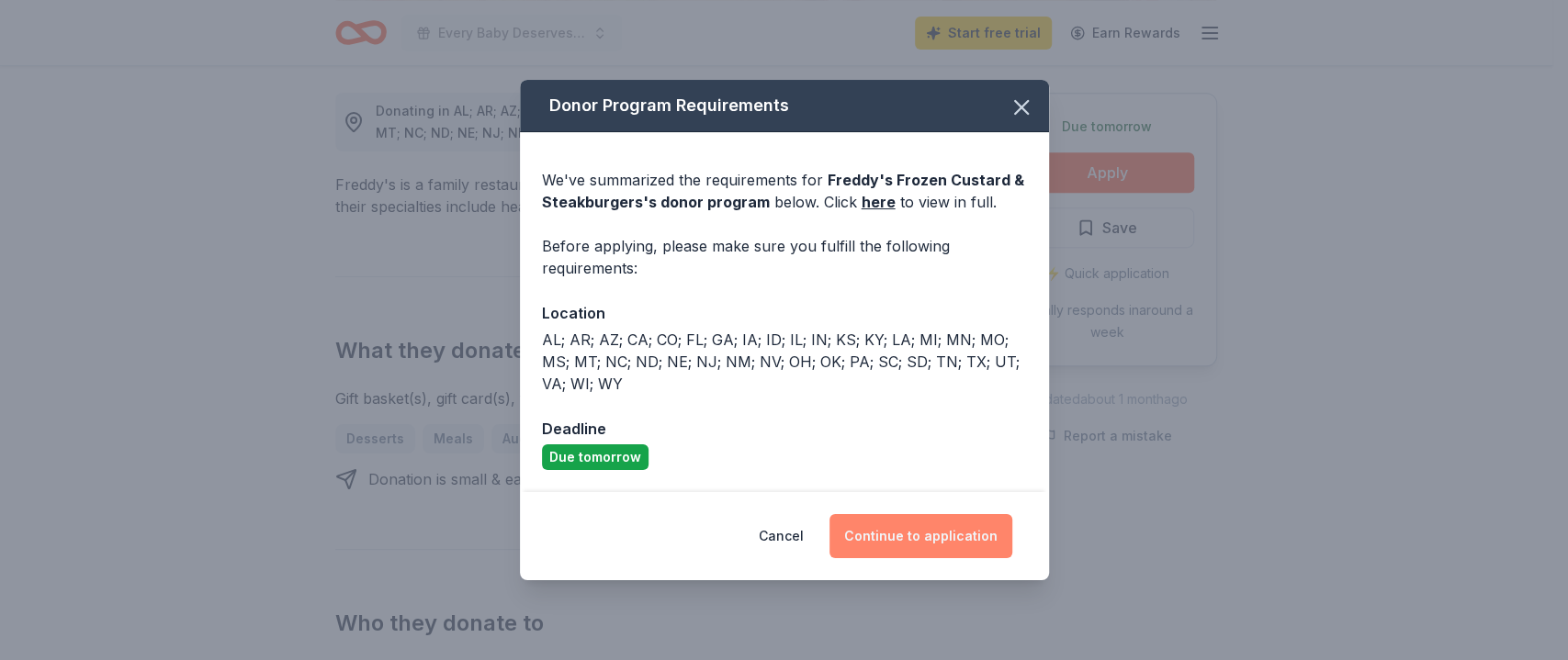 click on "Continue to application" at bounding box center [920, 536] 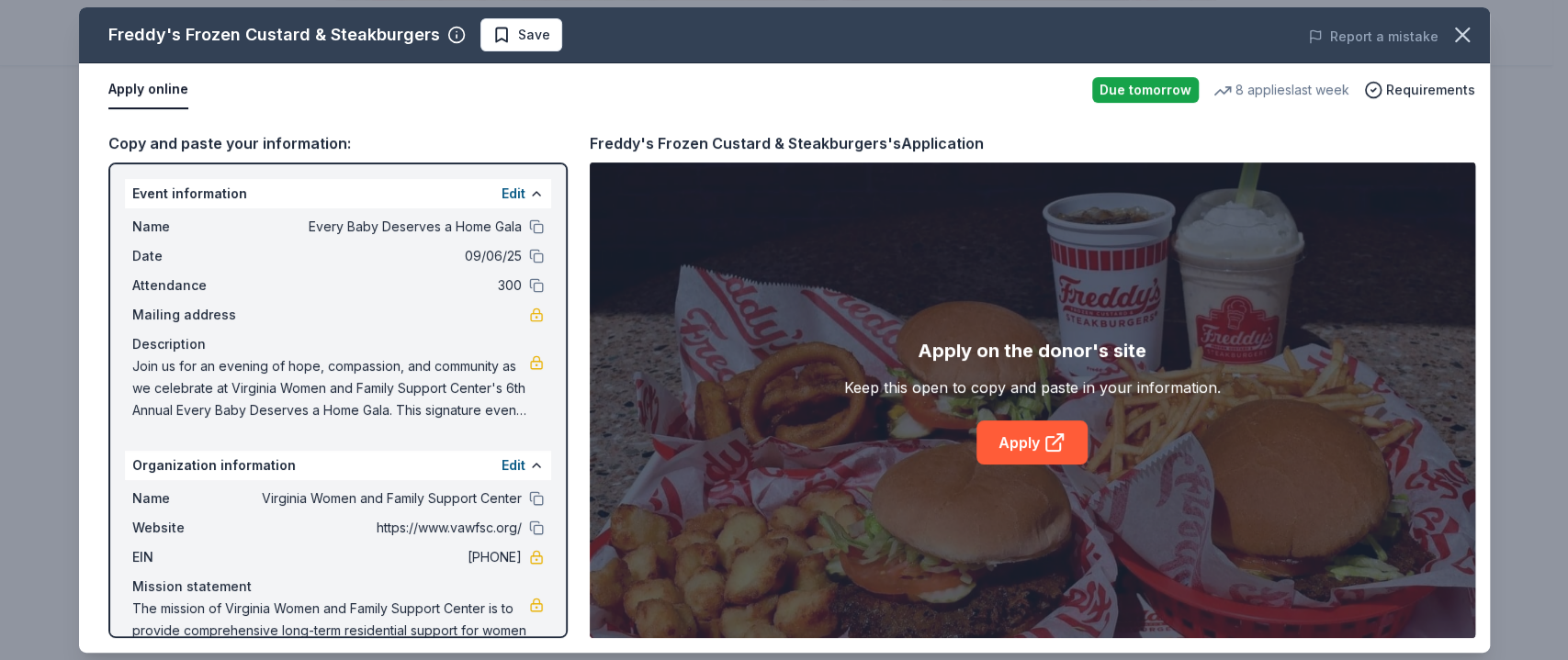 scroll, scrollTop: 49, scrollLeft: 0, axis: vertical 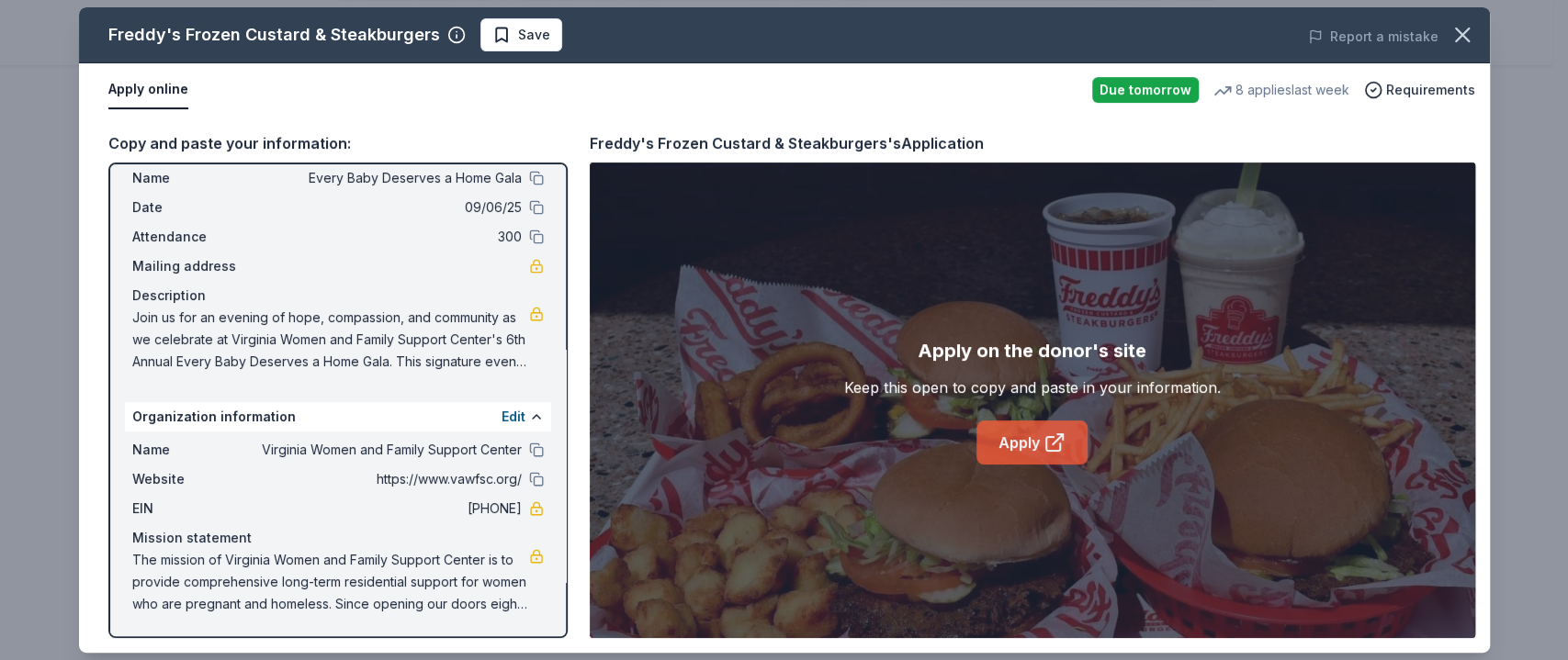 click on "Apply" at bounding box center (1032, 442) 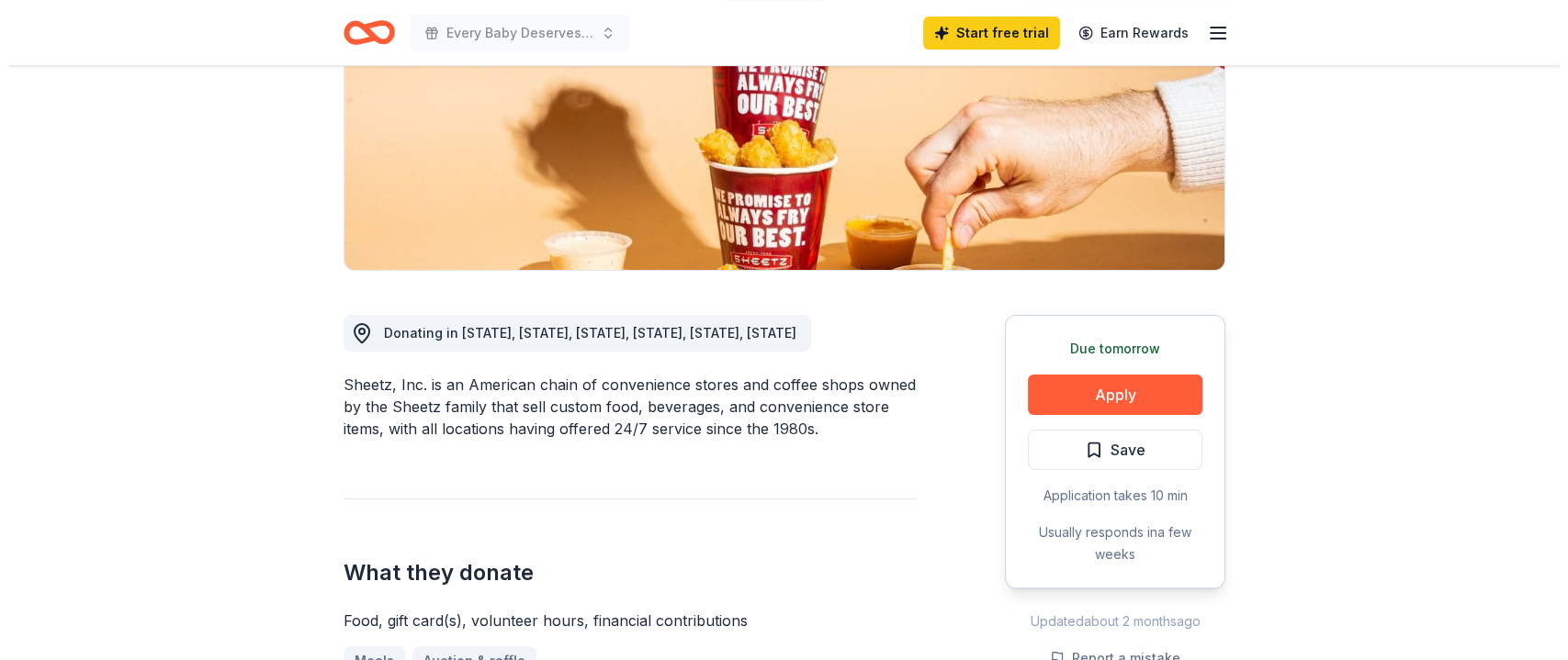scroll, scrollTop: 408, scrollLeft: 0, axis: vertical 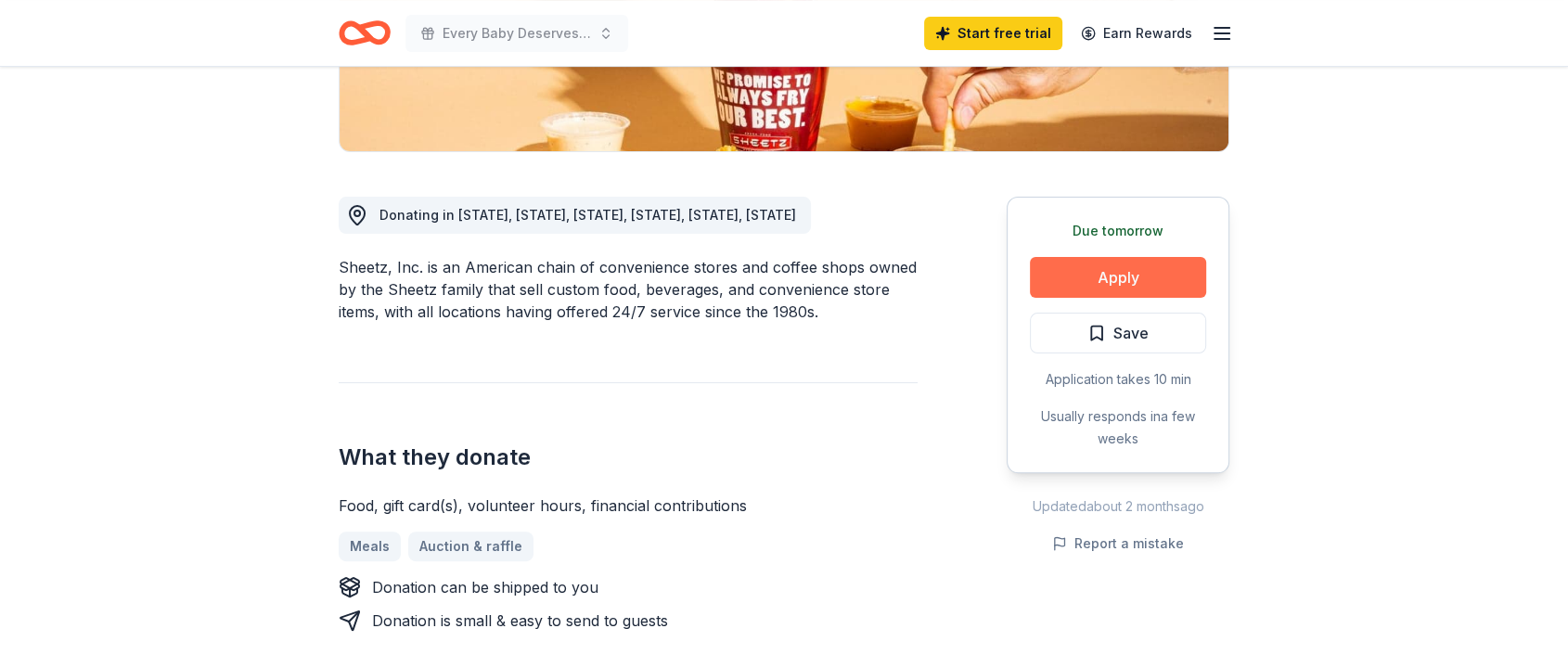click on "Apply" at bounding box center [1118, 277] 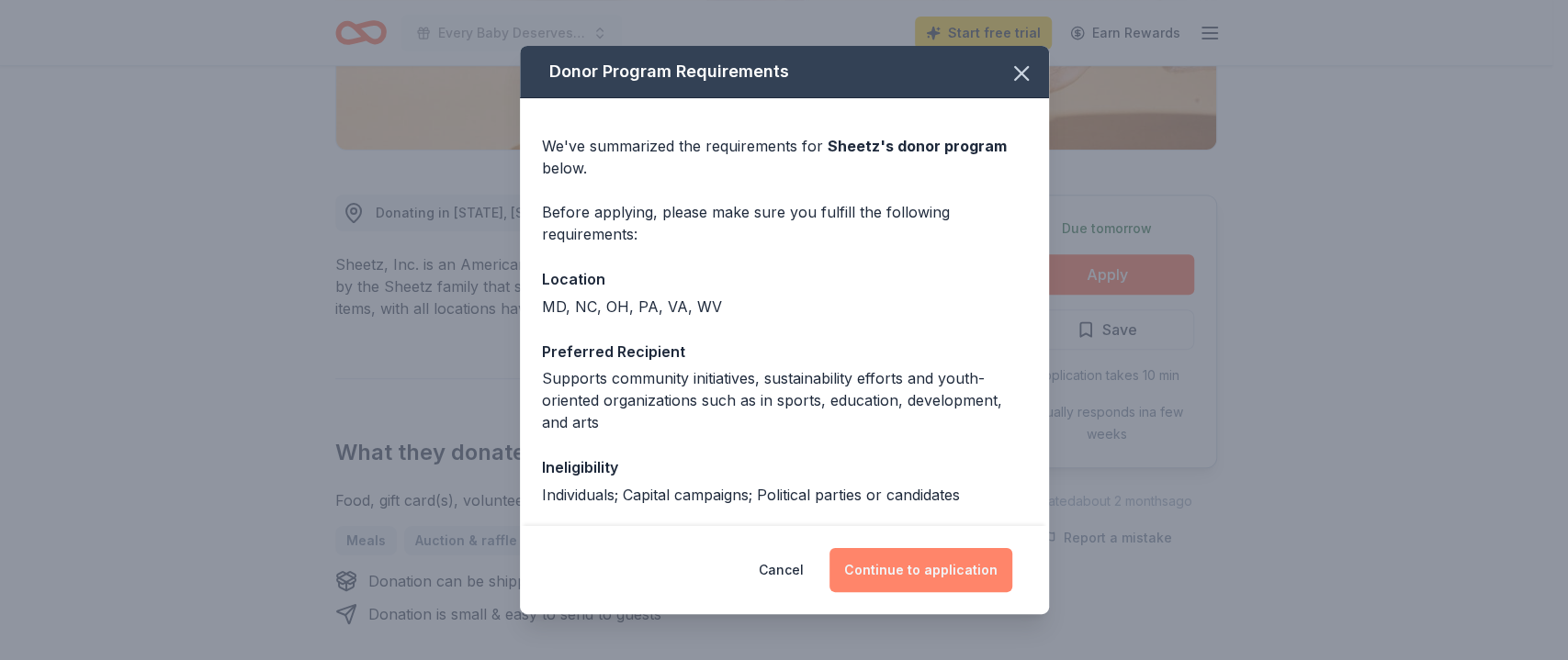click on "Continue to application" at bounding box center [920, 570] 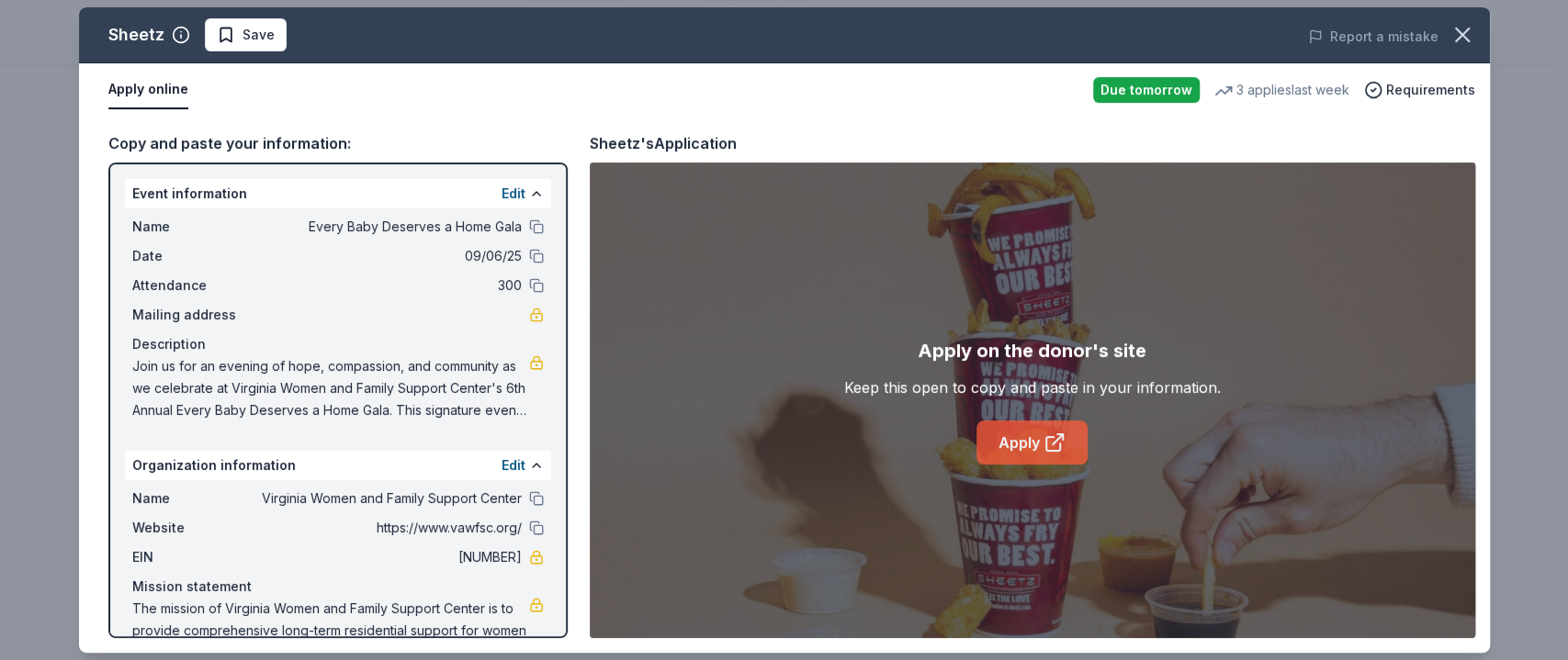 click on "Apply" at bounding box center [1032, 442] 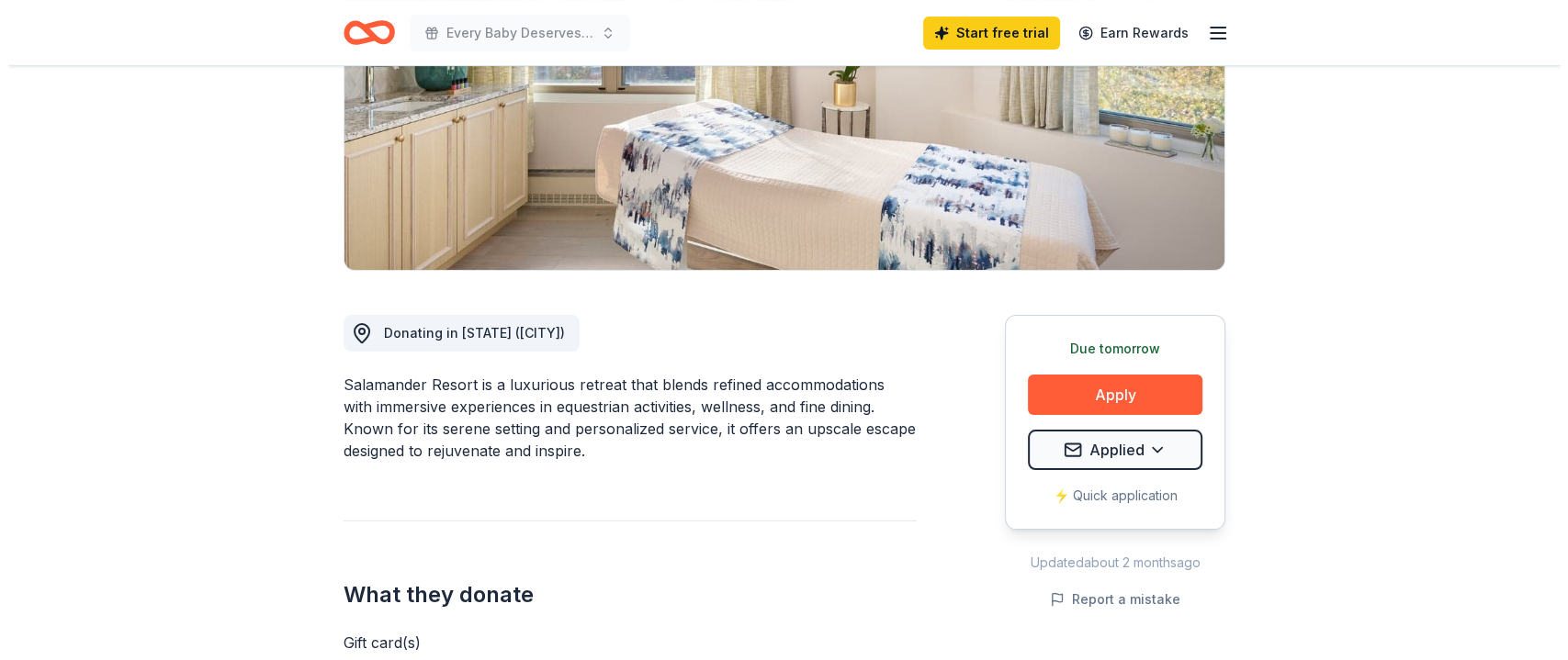 scroll, scrollTop: 306, scrollLeft: 0, axis: vertical 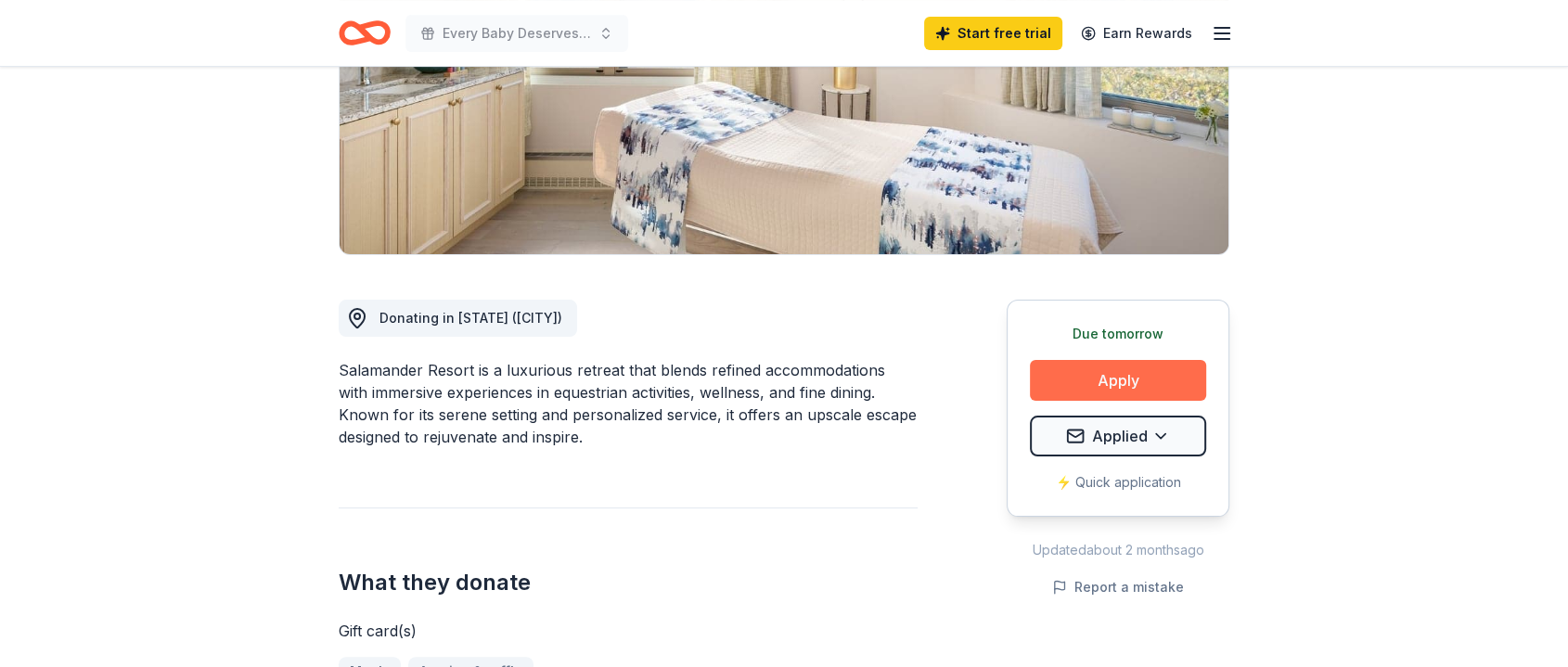 click on "Apply" at bounding box center [1118, 380] 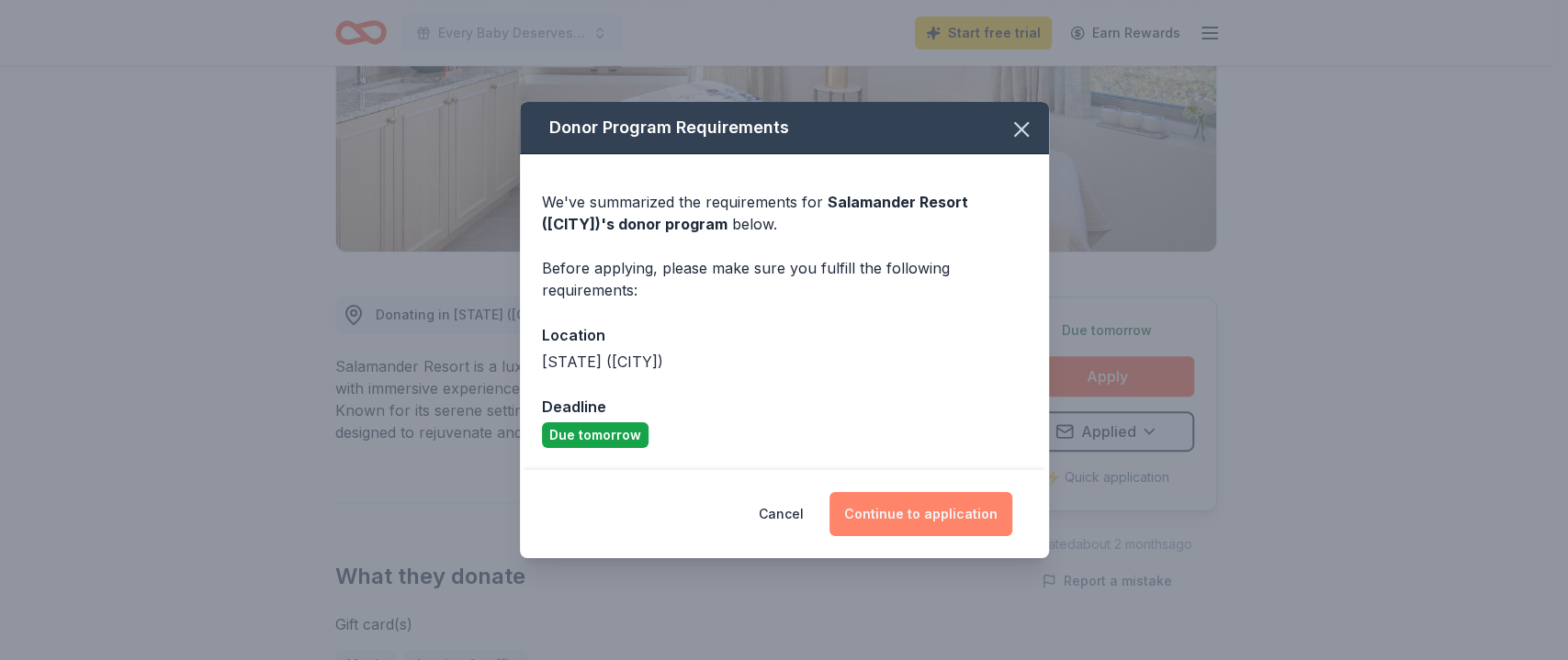 click on "Continue to application" at bounding box center [920, 514] 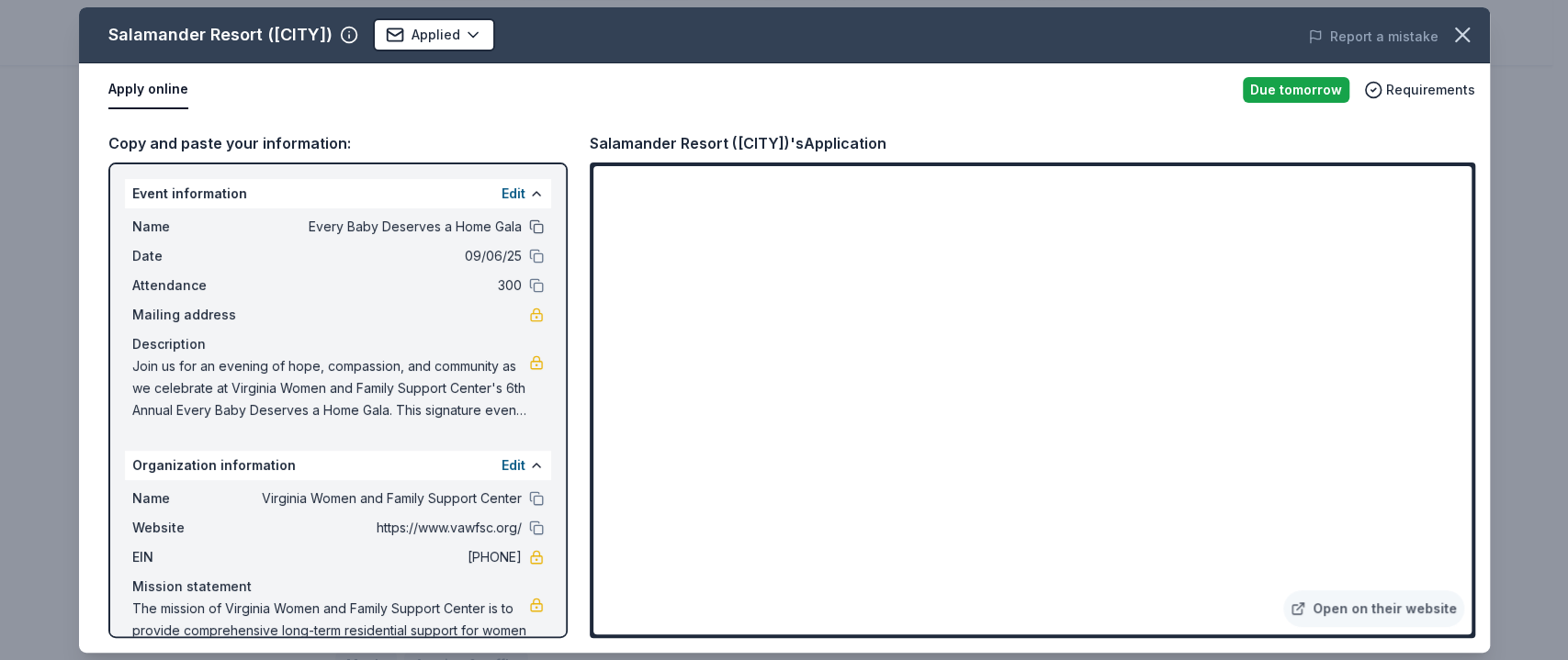 click at bounding box center (536, 227) 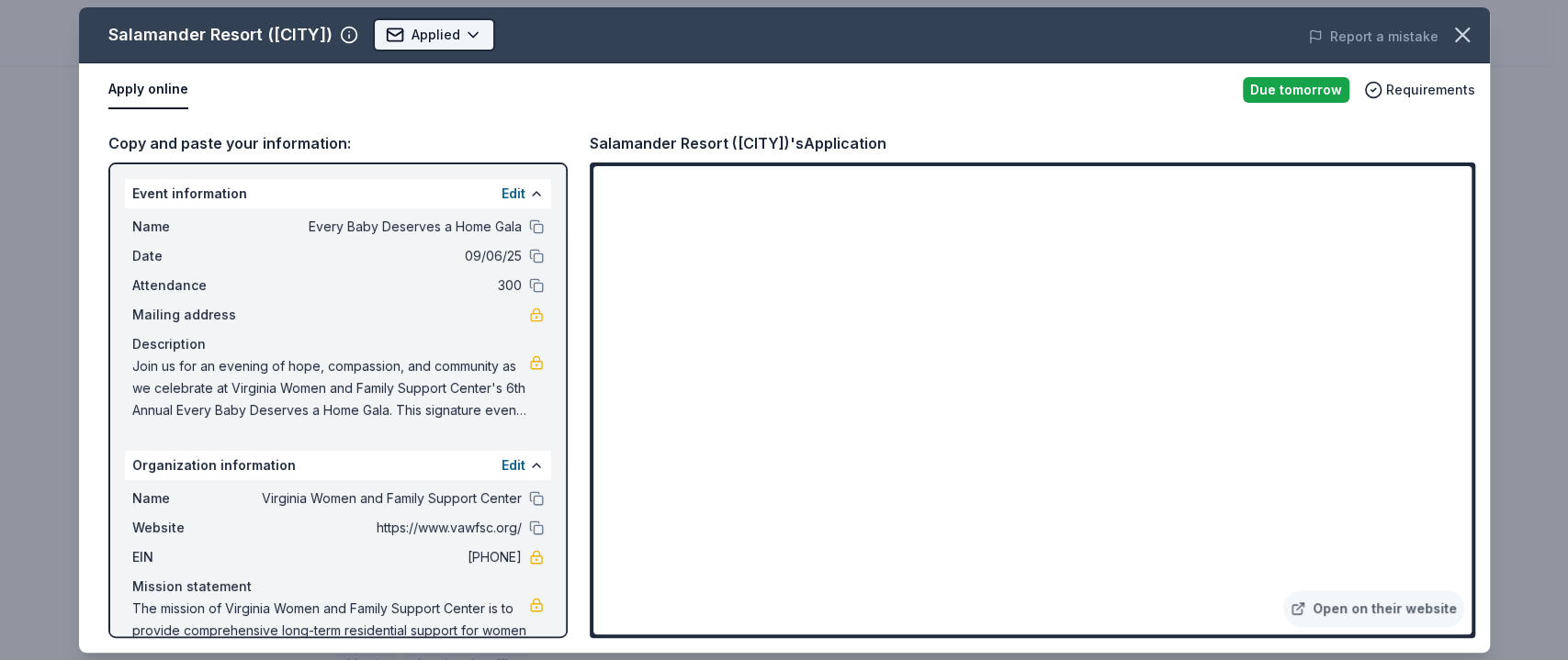 click on "Every Baby Deserves a Home Gala Start free  trial Earn Rewards Due tomorrow Share Salamander Resort ([CITY]) New Share Donating in [STATE] ([CITY]) Salamander Resort is a luxurious retreat that blends refined accommodations with immersive experiences in equestrian activities, wellness, and fine dining. Known for its serene setting and personalized service, it offers an upscale escape designed to rejuvenate and inspire. What they donate Gift card(s) Meals Auction & raffle Donation is small & easy to send to guests Who they donate to Salamander Resort ([CITY])  hasn ' t listed any preferences or eligibility criteria. Start free Pro trial to view approval rates and average donation values Due tomorrow Apply Applied ⚡️ Quick application Updated  about [DATE]  ago Report a mistake New Be the first to review this company! Leave a review Similar donors 8   applies  last week Due tomorrow Target 4.3 Gift cards ($[NUMBER]-[NUMBER] value, with a maximum donation of $[NUMBER] per year) Due tomorrow Online app Tijuana Flats" at bounding box center [776, 24] 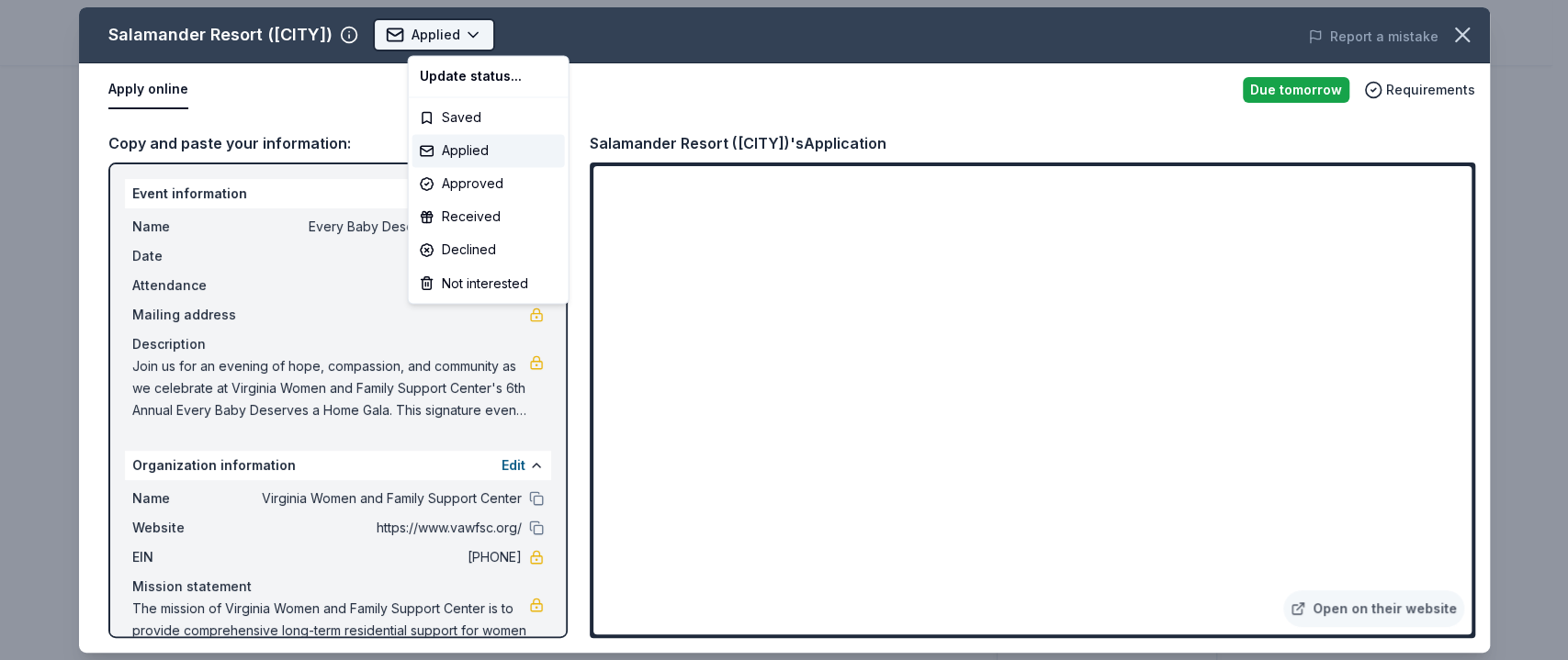 scroll, scrollTop: 0, scrollLeft: 0, axis: both 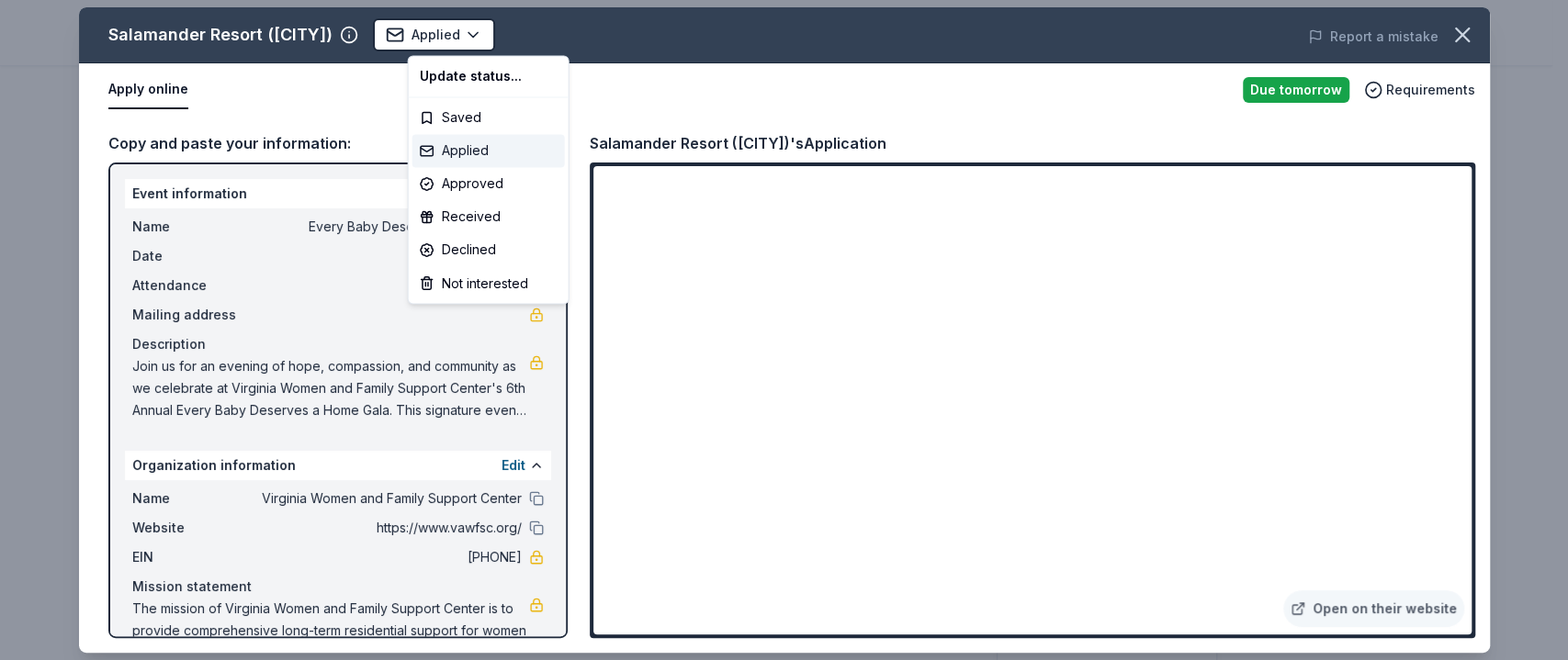 click on "Applied" at bounding box center (489, 151) 